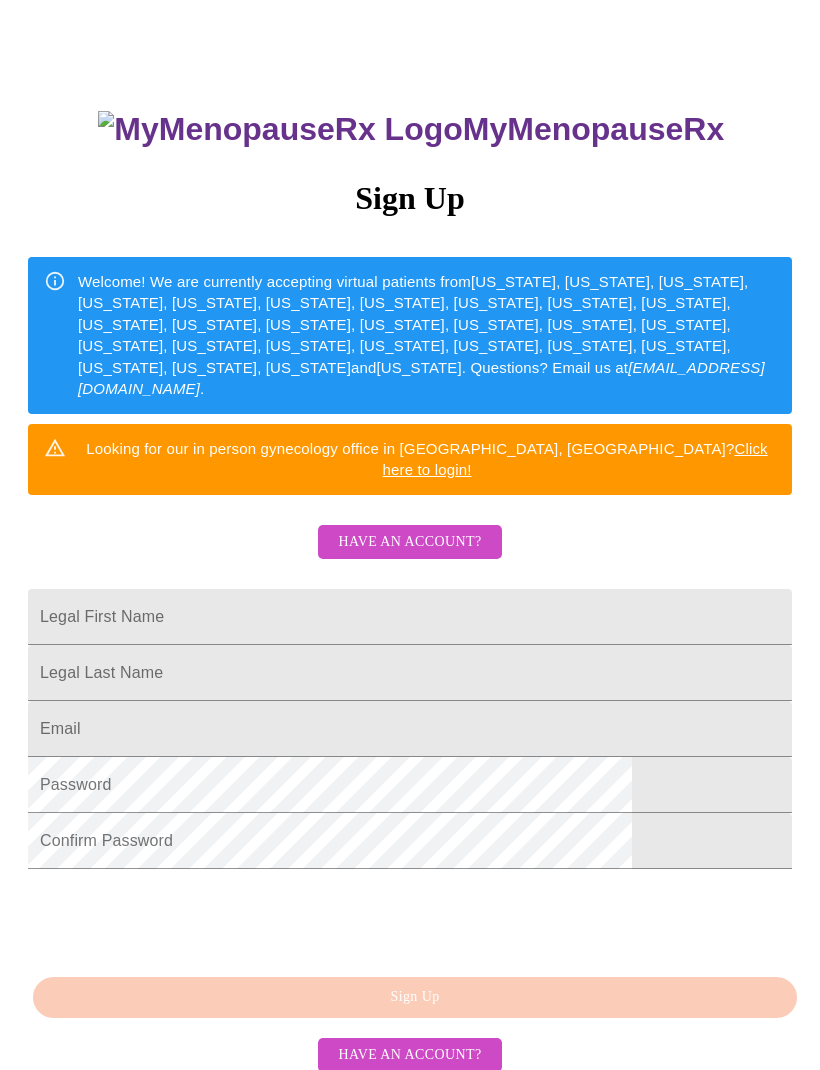 scroll, scrollTop: 166, scrollLeft: 0, axis: vertical 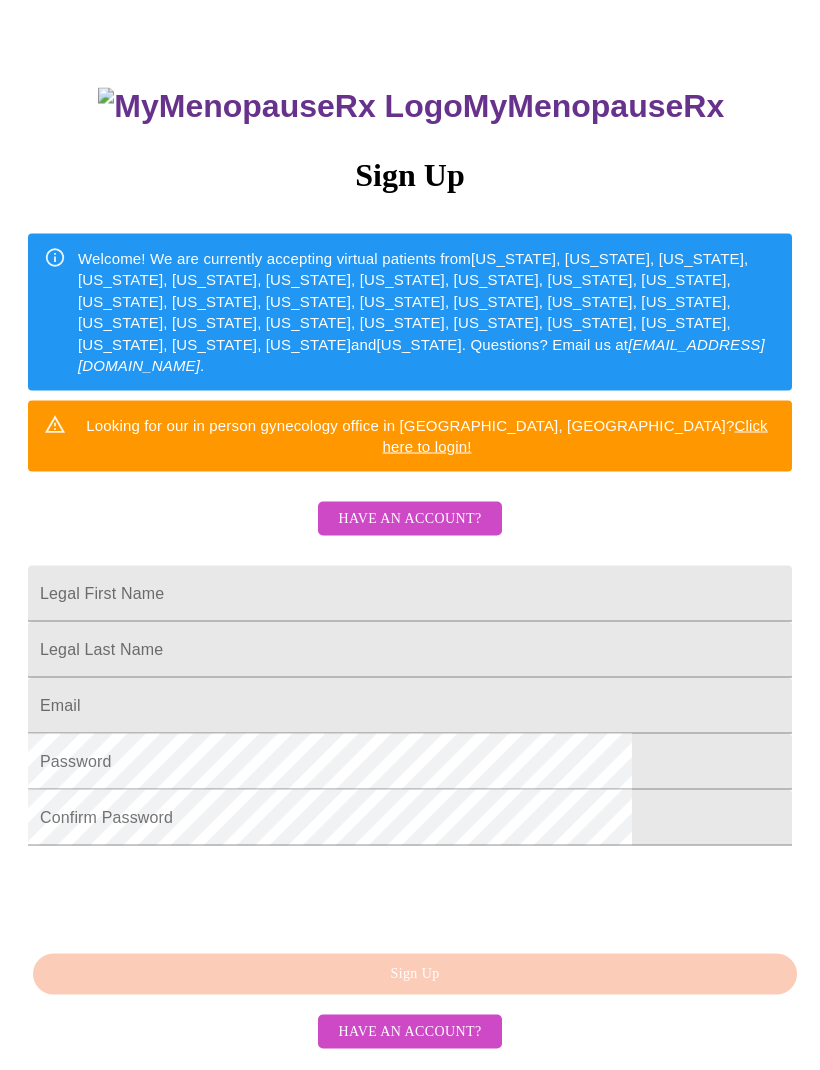 click on "Legal First Name" at bounding box center [410, 594] 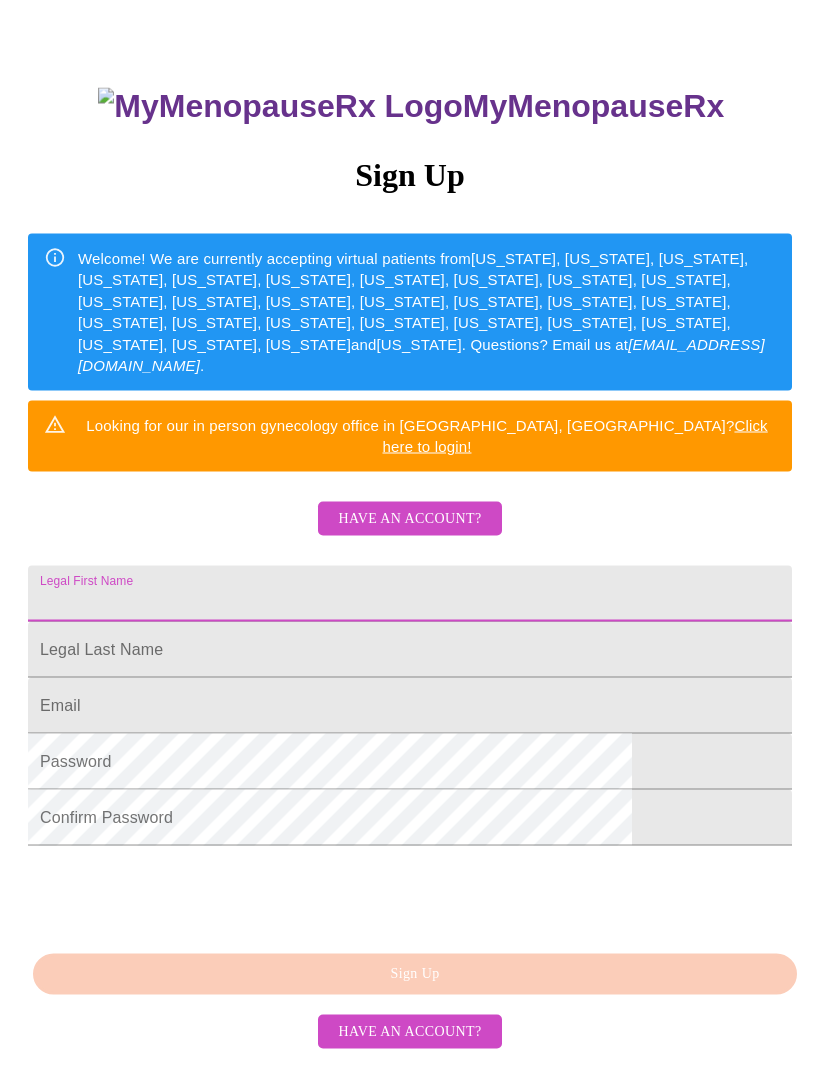 scroll, scrollTop: 166, scrollLeft: 0, axis: vertical 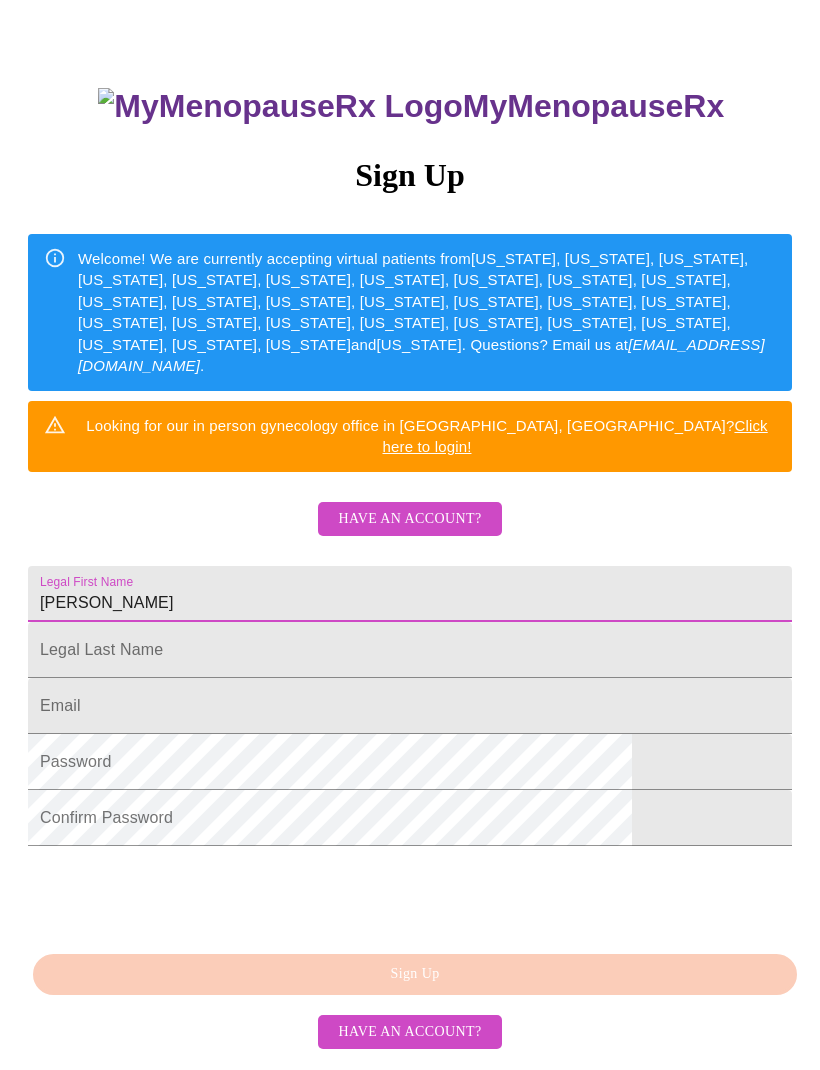 type on "[PERSON_NAME]" 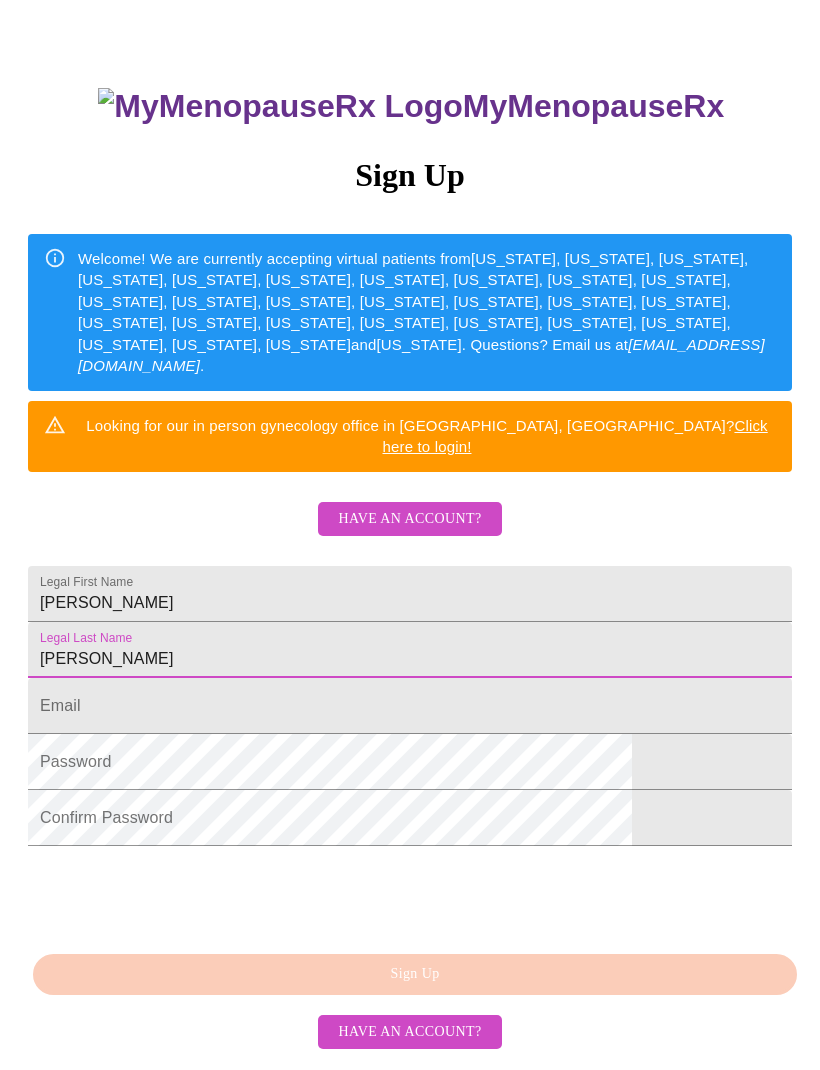 type on "[PERSON_NAME]" 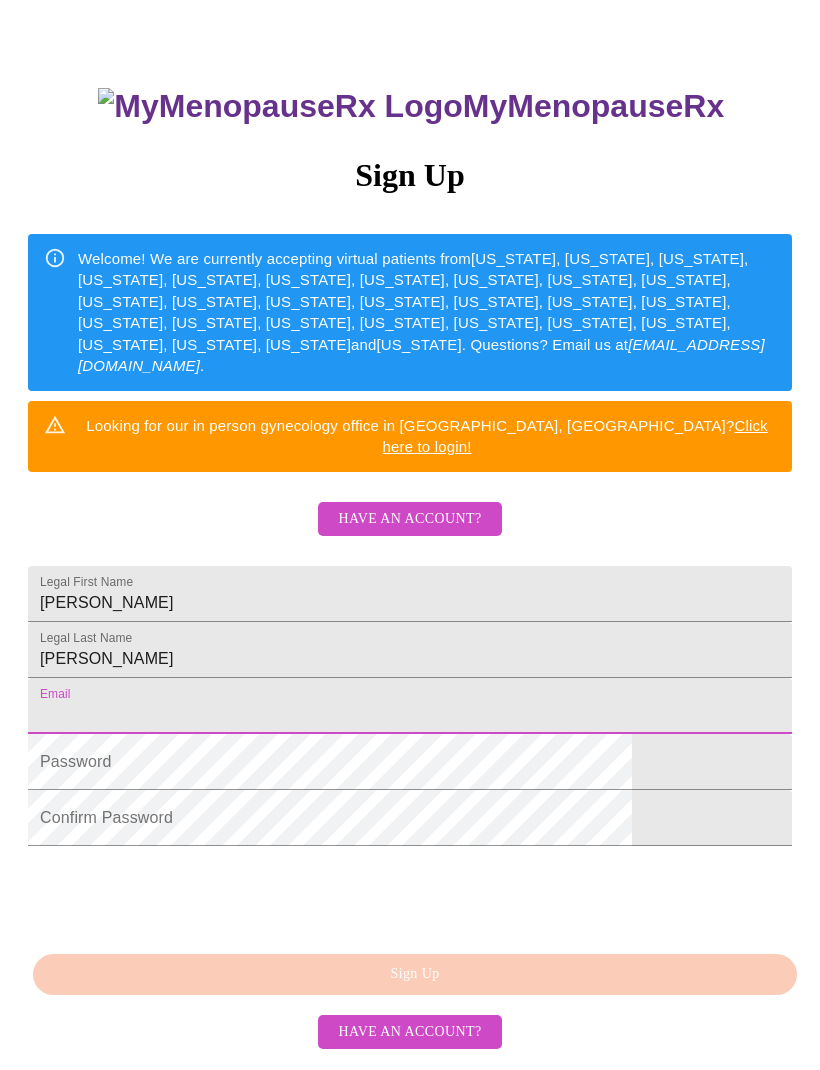 type on "L" 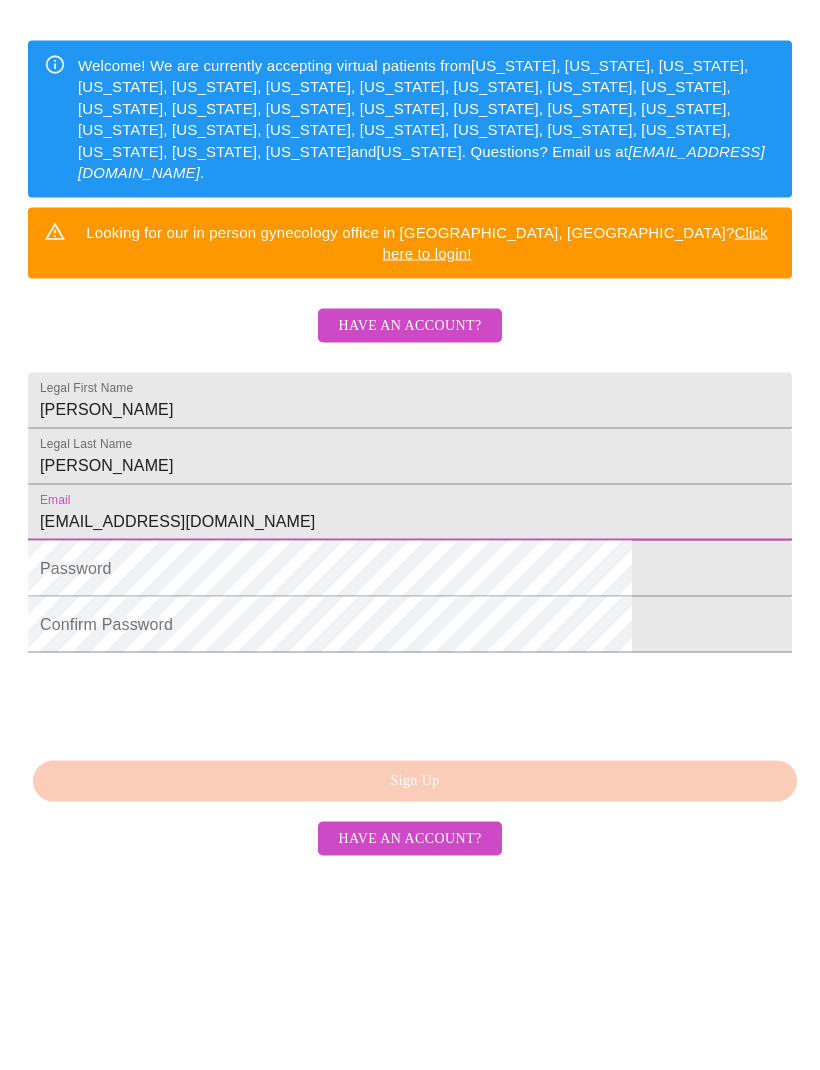 type on "[EMAIL_ADDRESS][DOMAIN_NAME]" 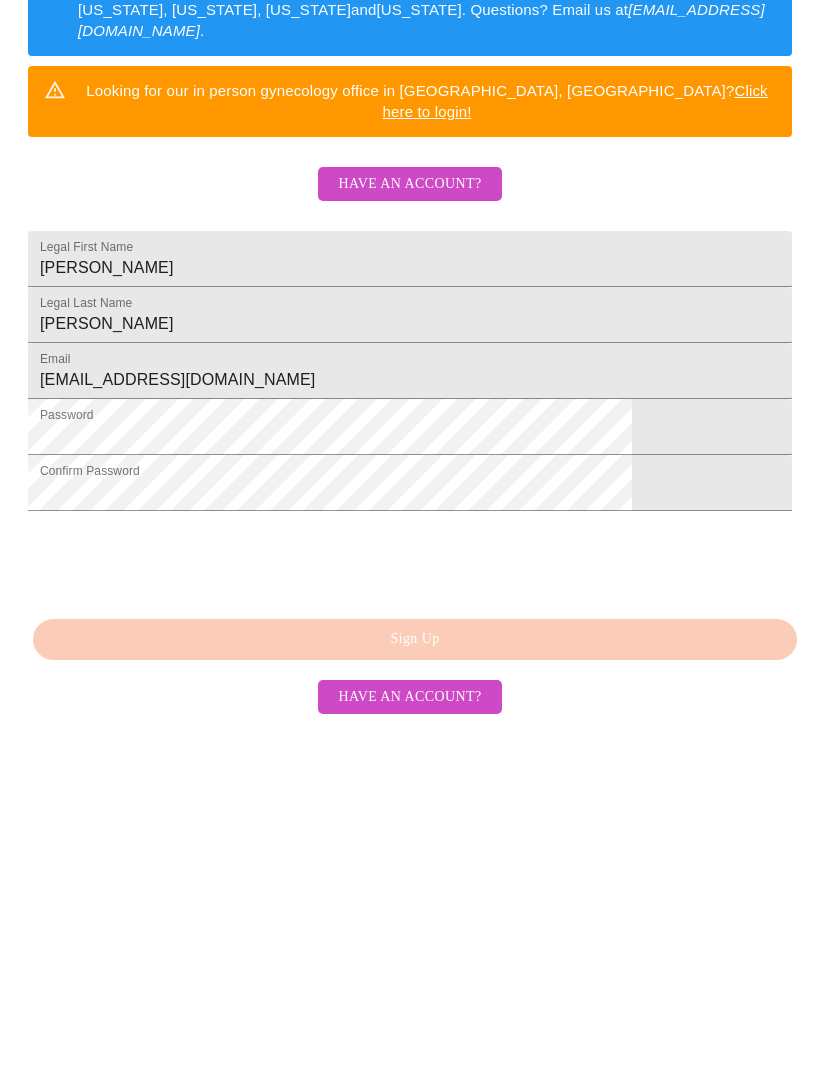 scroll, scrollTop: 166, scrollLeft: 0, axis: vertical 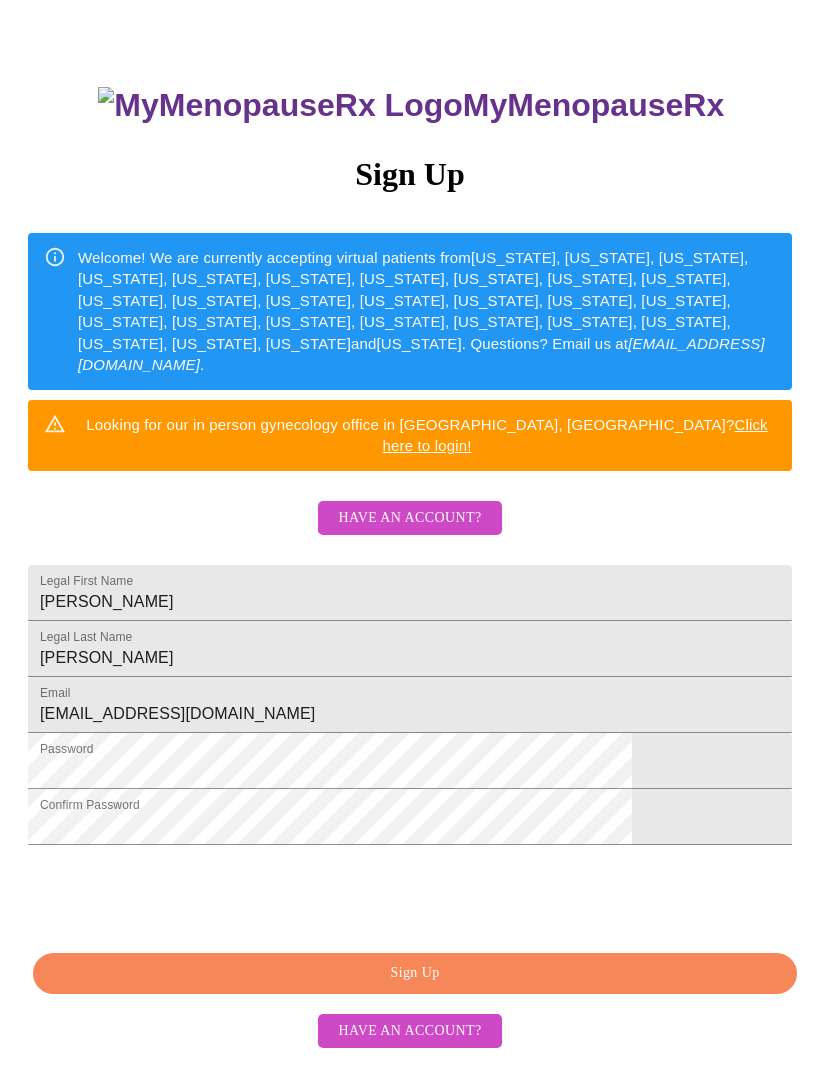 click on "Sign Up" at bounding box center (415, 974) 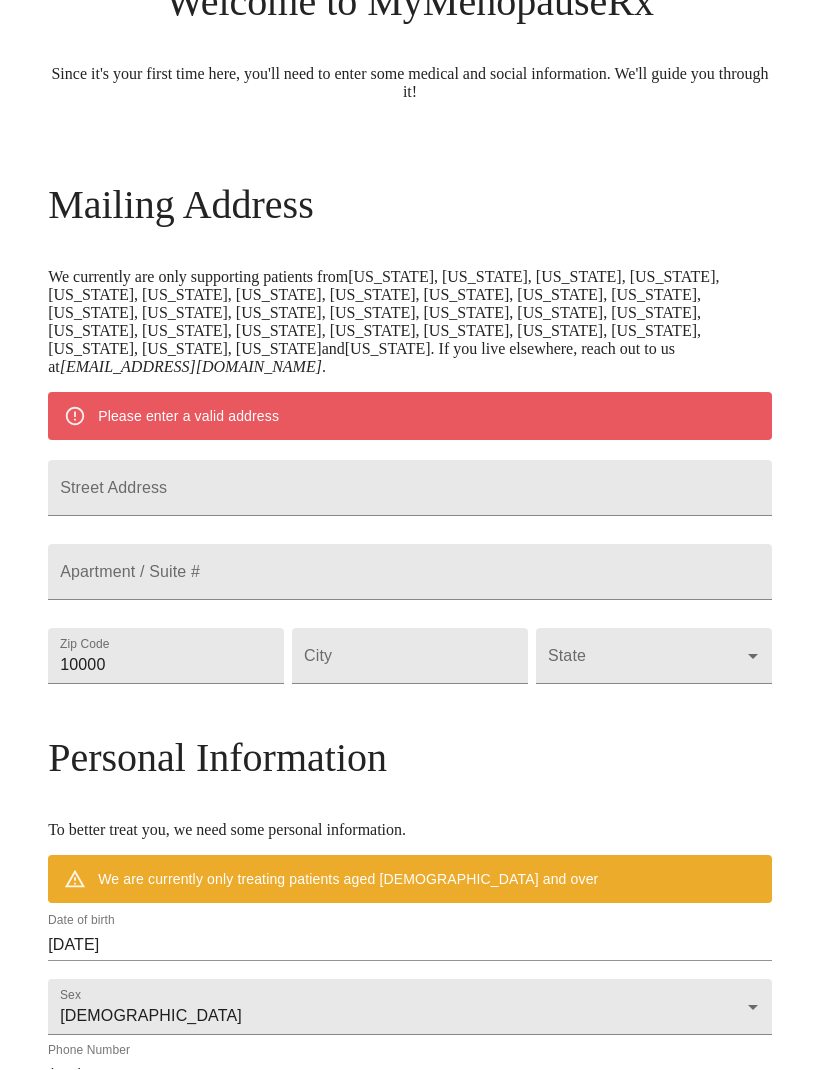 scroll, scrollTop: 88, scrollLeft: 0, axis: vertical 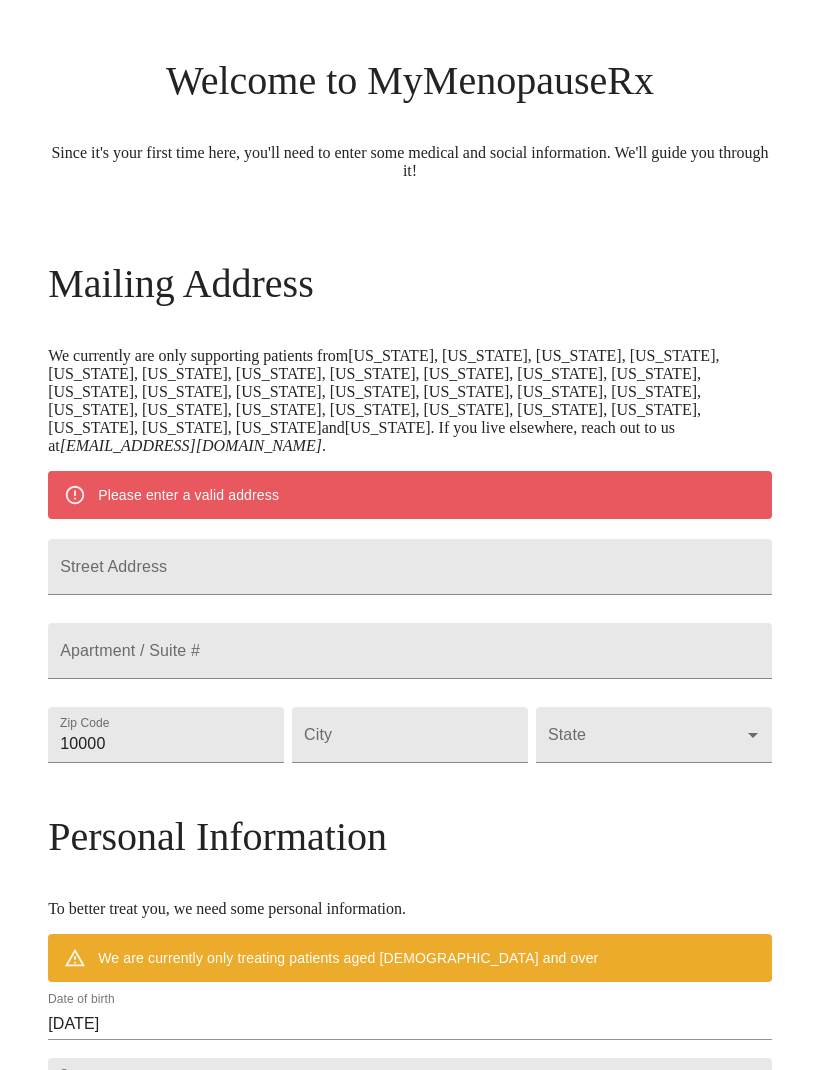 click on "Street Address" at bounding box center (410, 567) 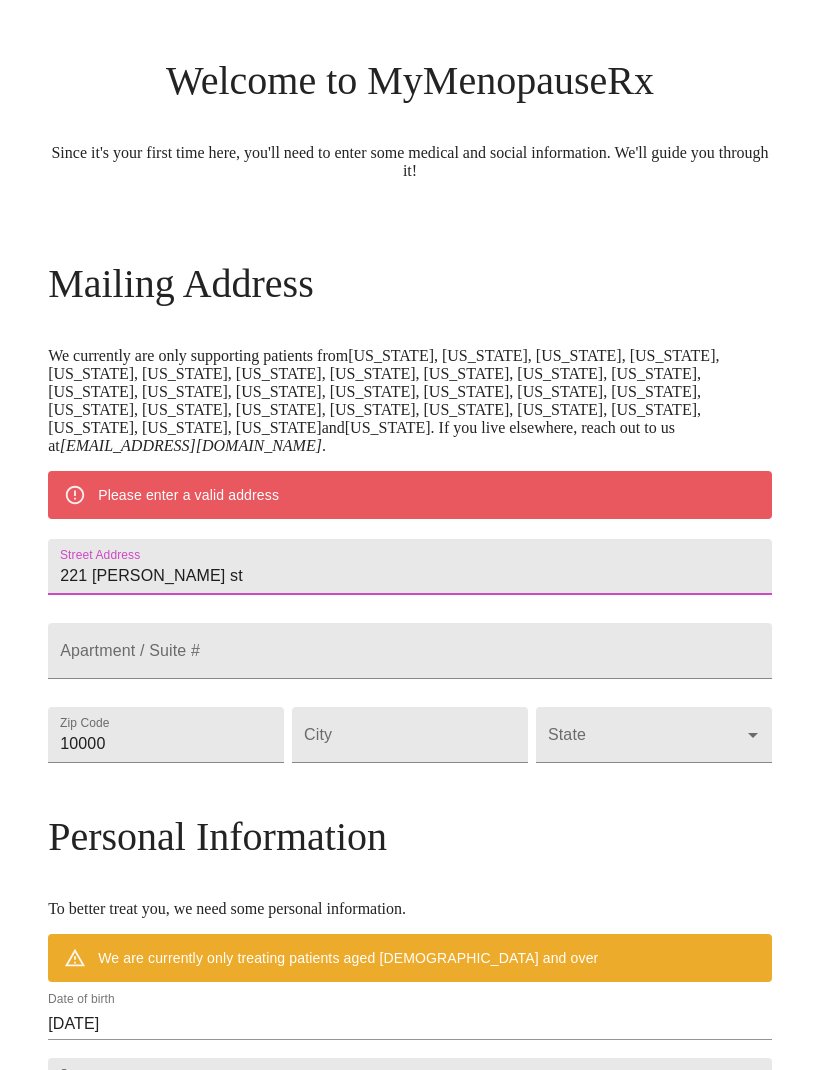 type on "221 [PERSON_NAME] st" 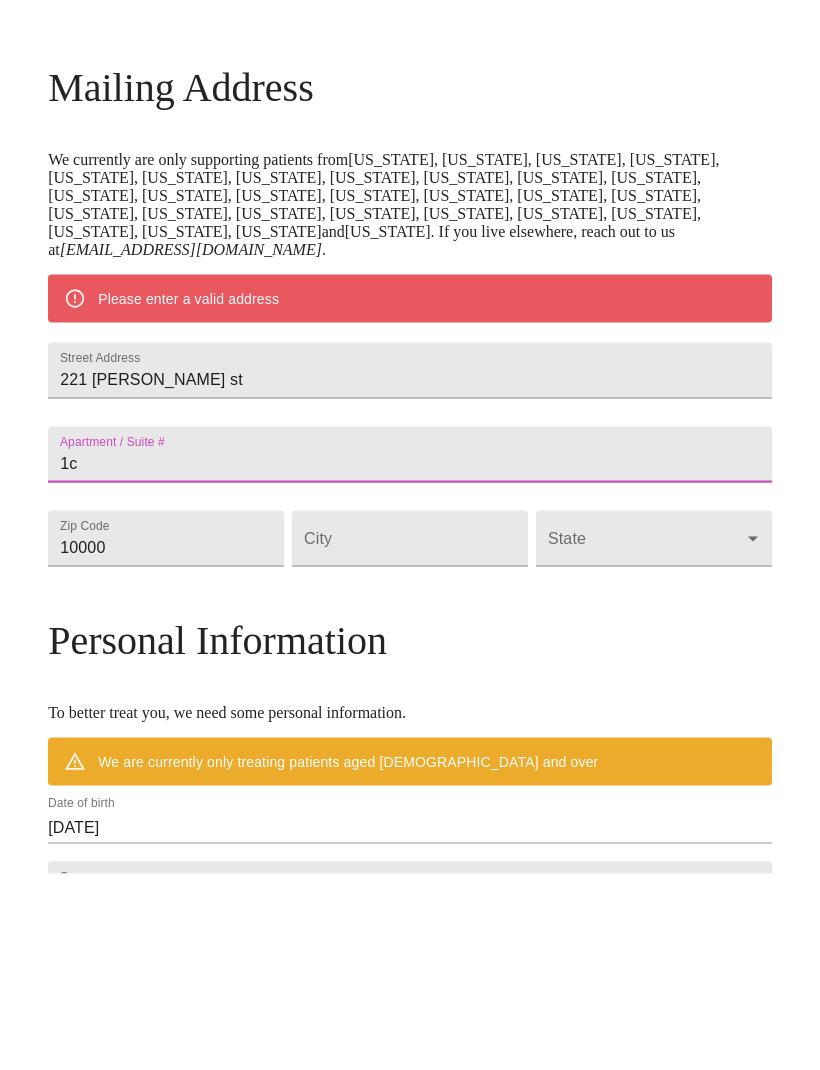 type on "1c" 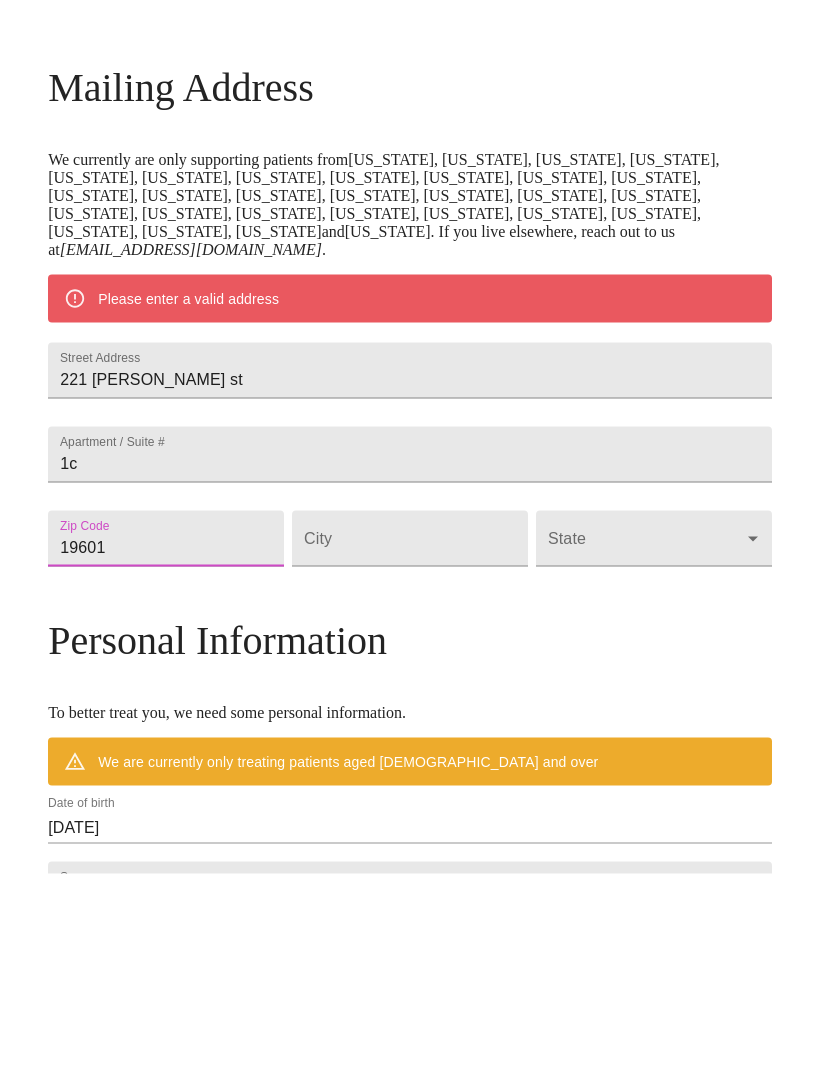 type on "19601" 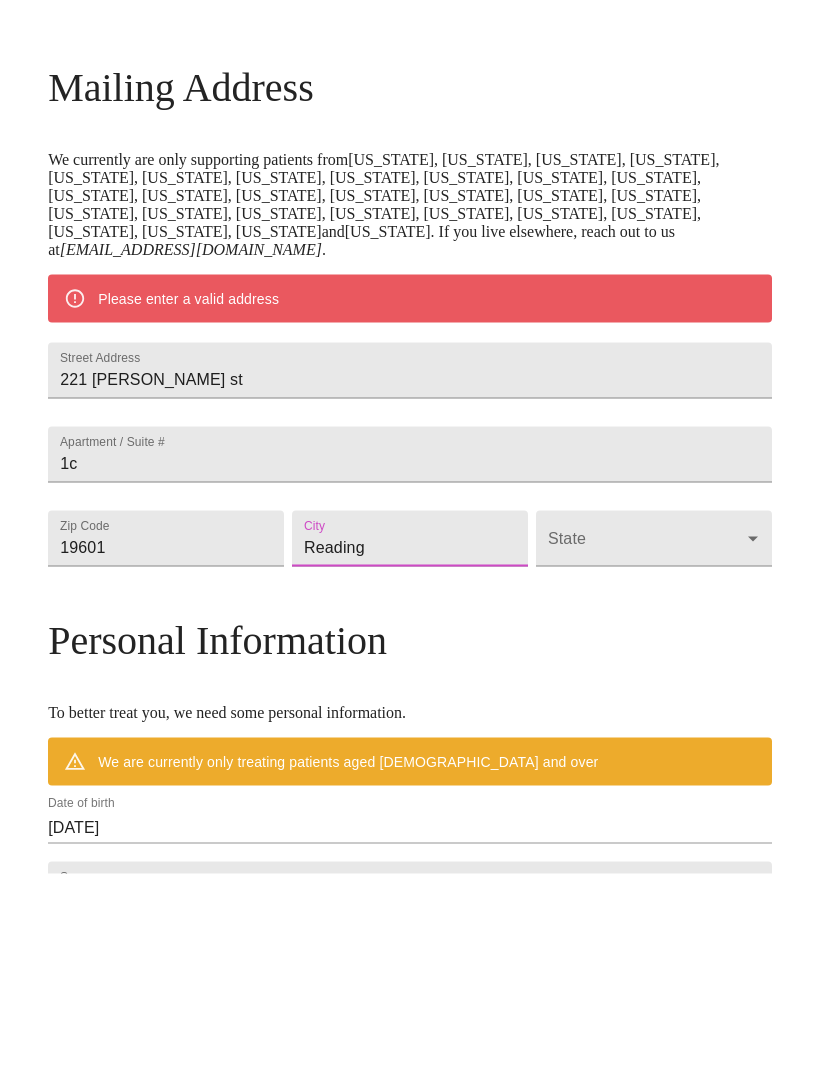 type on "Reading" 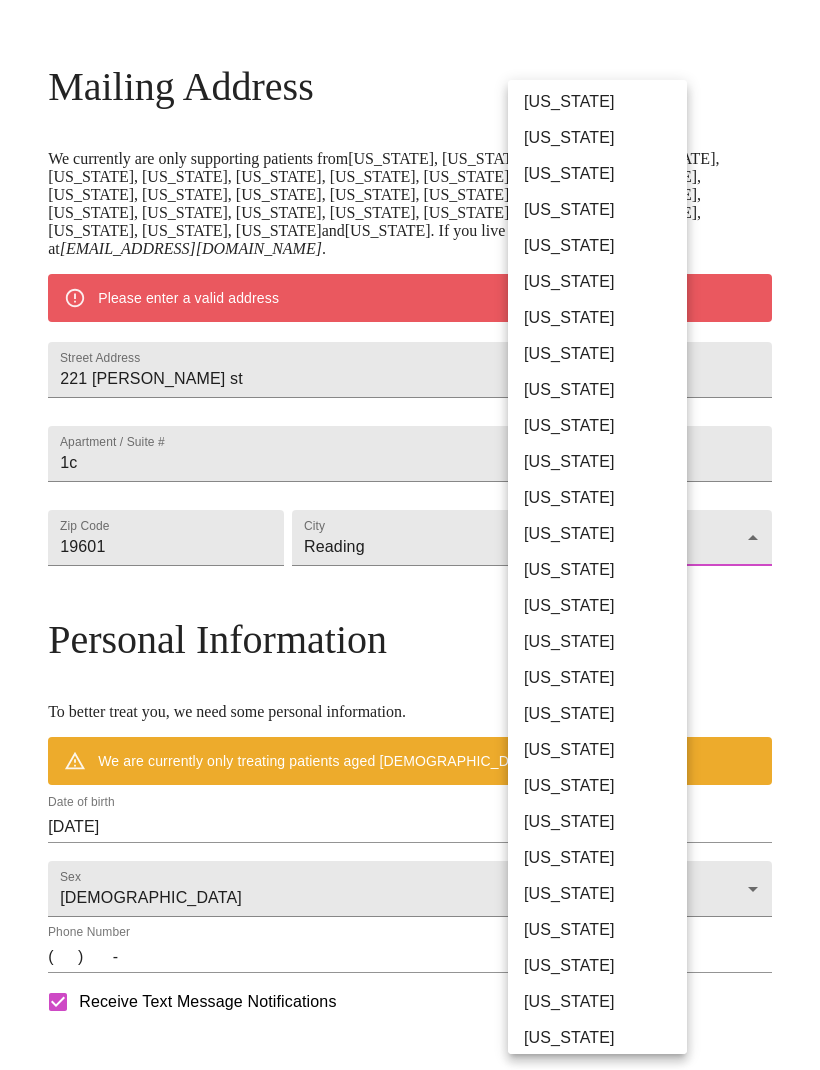 scroll, scrollTop: 727, scrollLeft: 0, axis: vertical 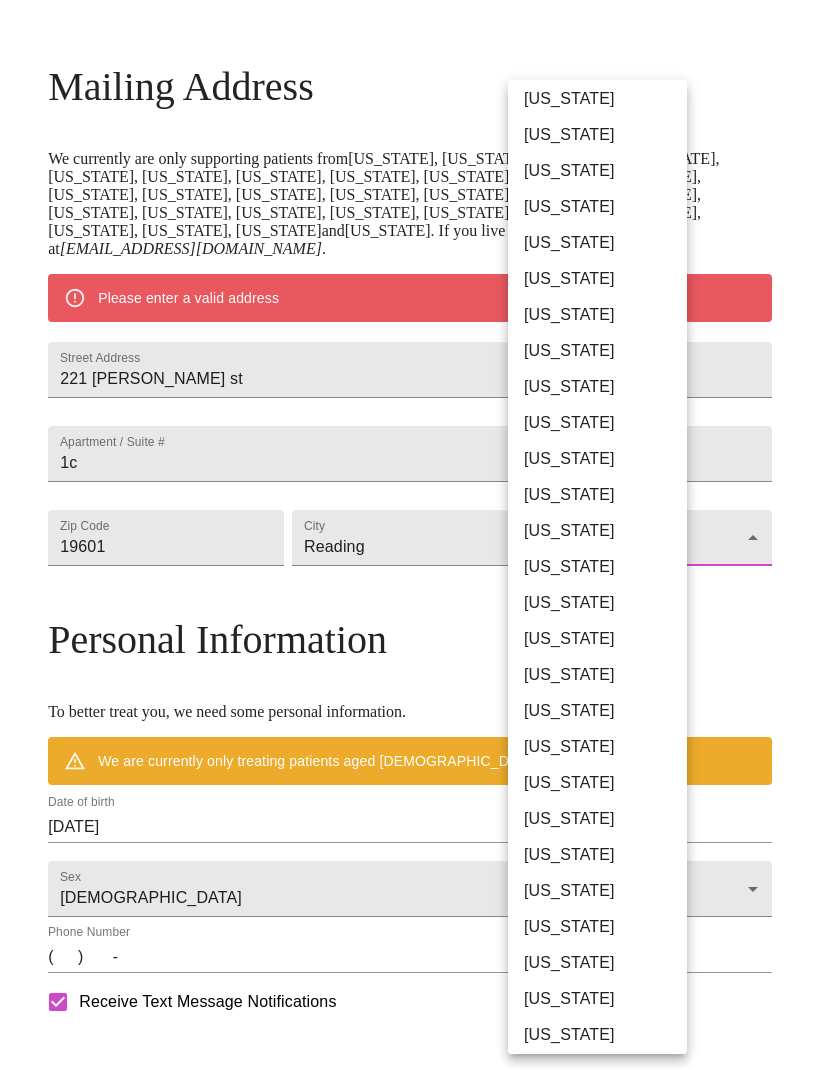 click on "[US_STATE]" at bounding box center (597, 711) 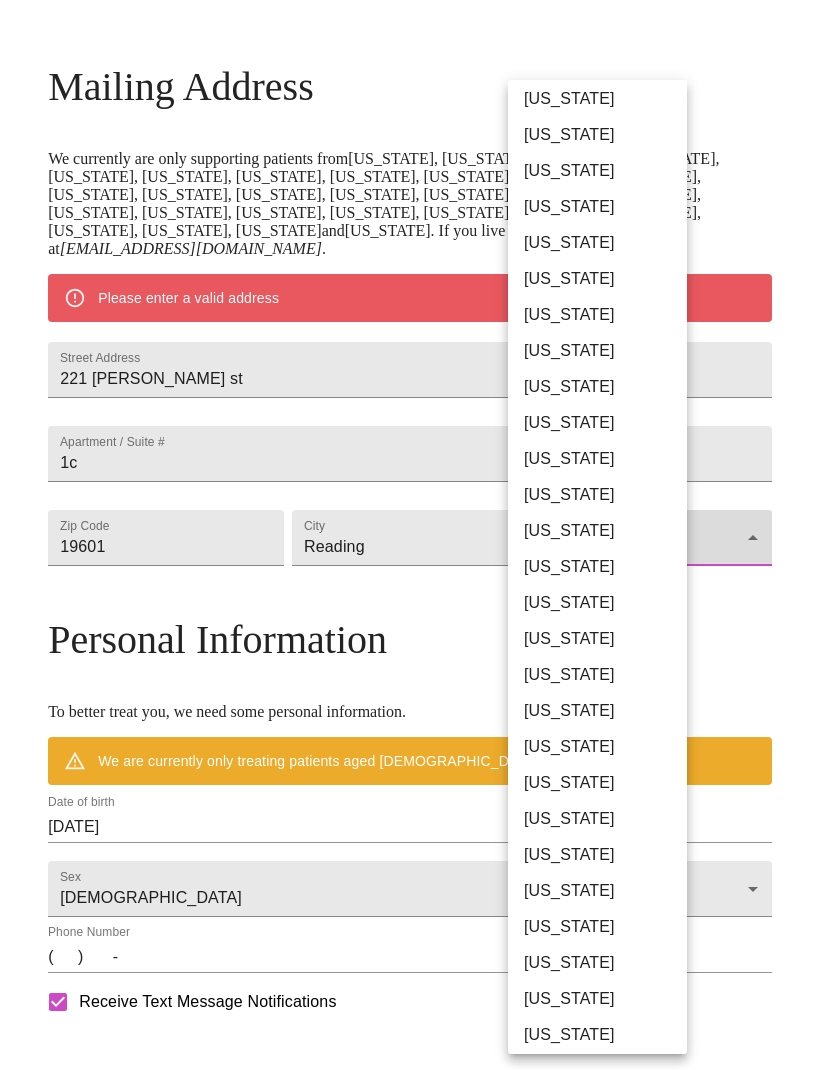 type on "[US_STATE]" 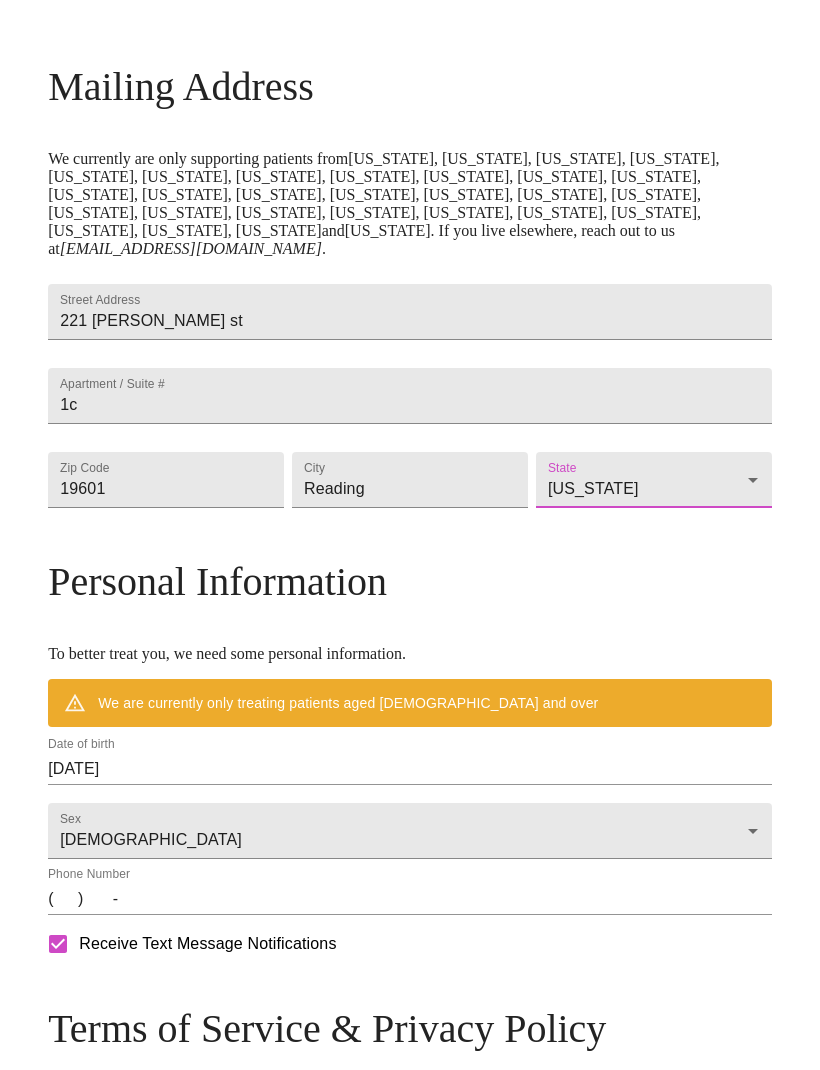 click on "[DATE]" at bounding box center (410, 769) 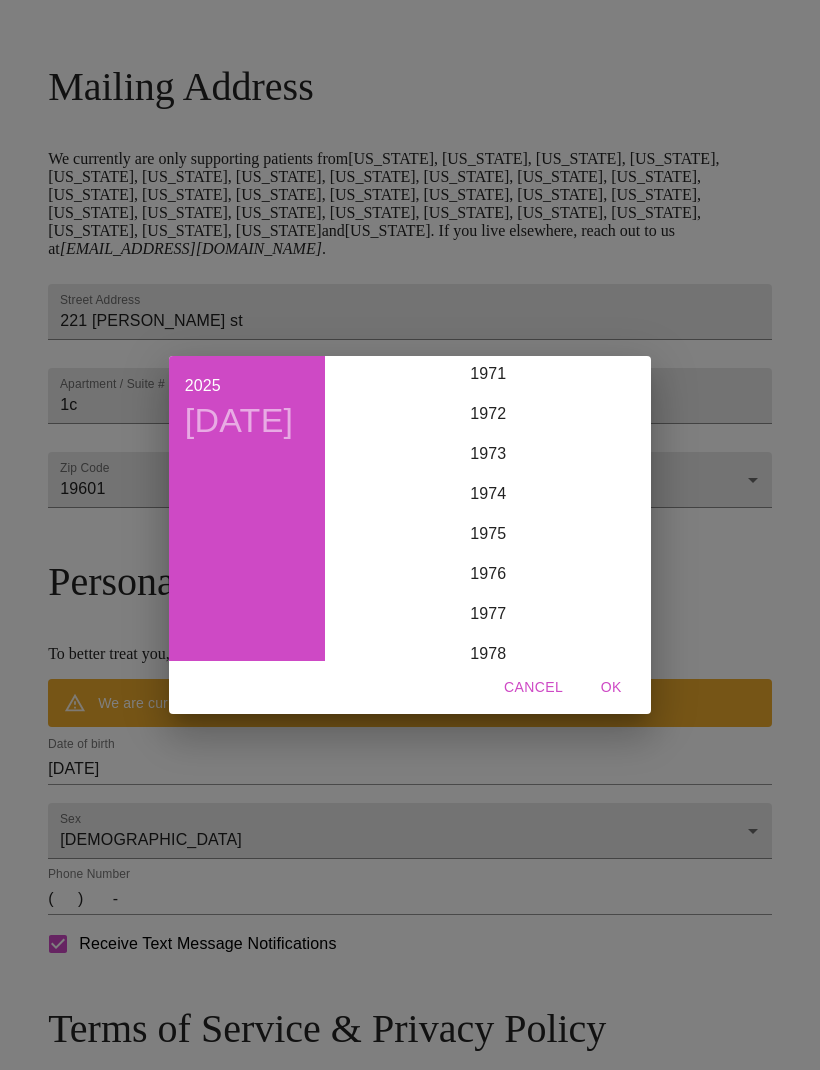 scroll, scrollTop: 2867, scrollLeft: 0, axis: vertical 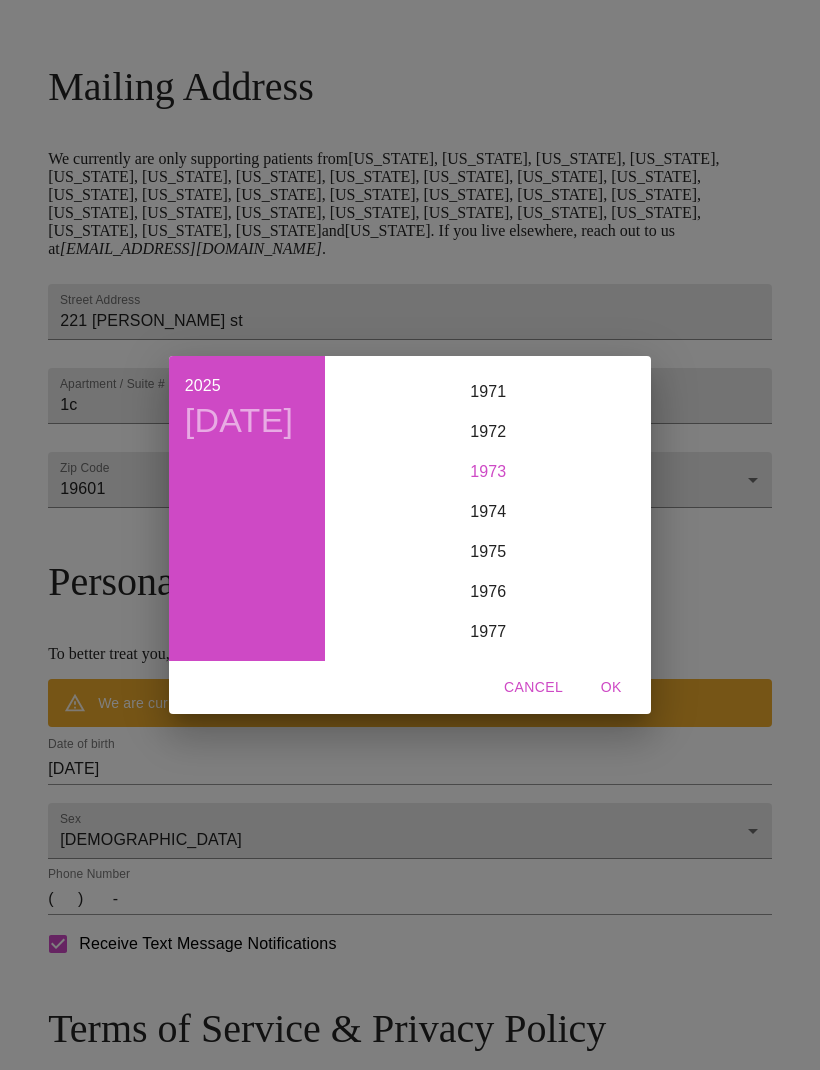 click on "1973" at bounding box center (488, 472) 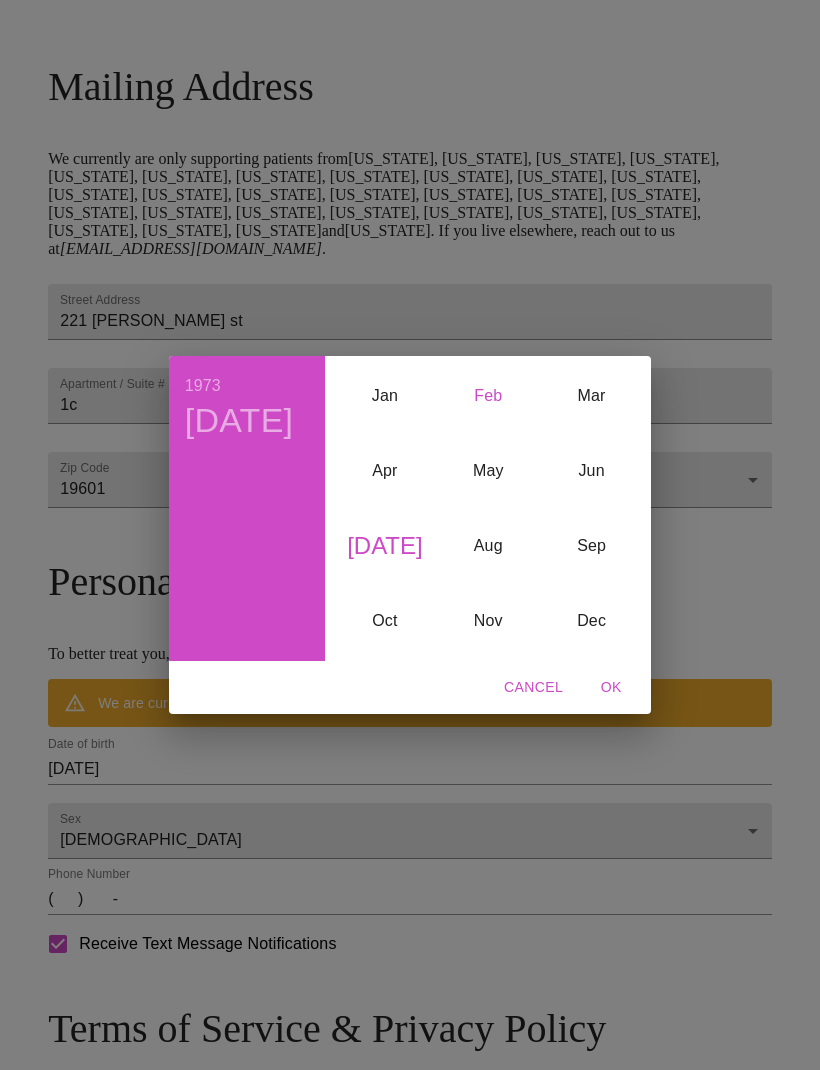 click on "Feb" at bounding box center (488, 396) 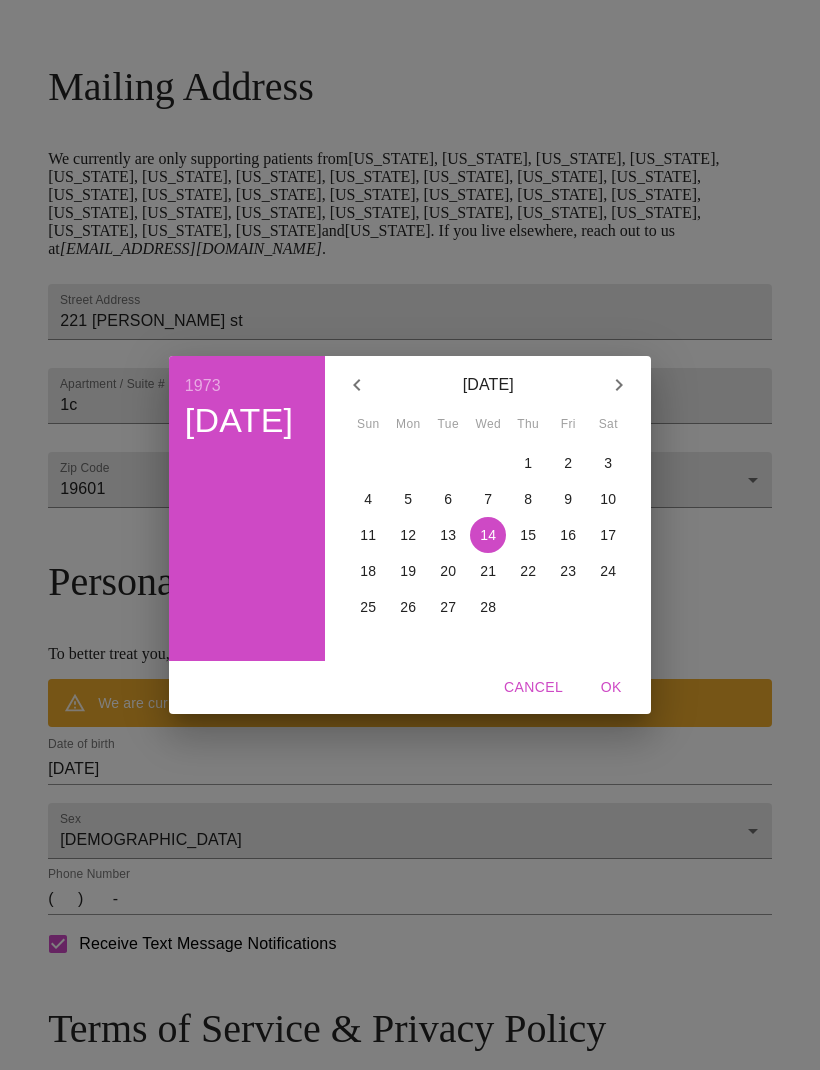 click on "20" at bounding box center (448, 571) 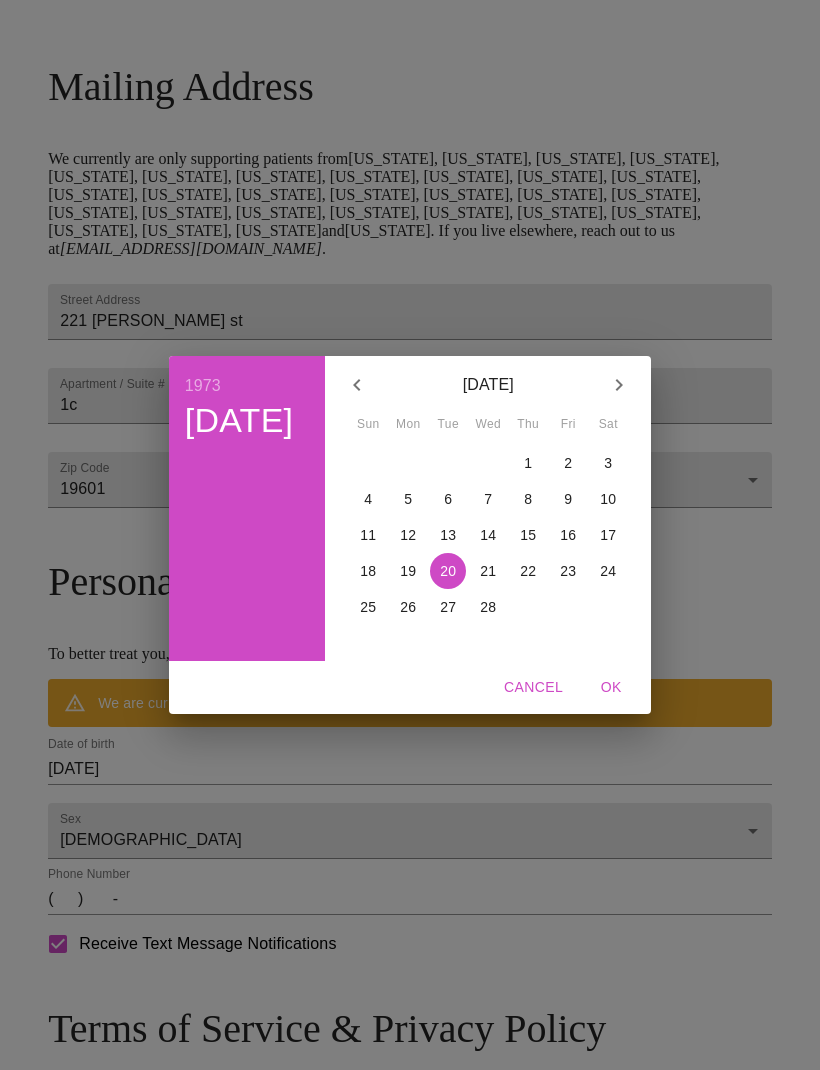 click on "OK" at bounding box center [611, 687] 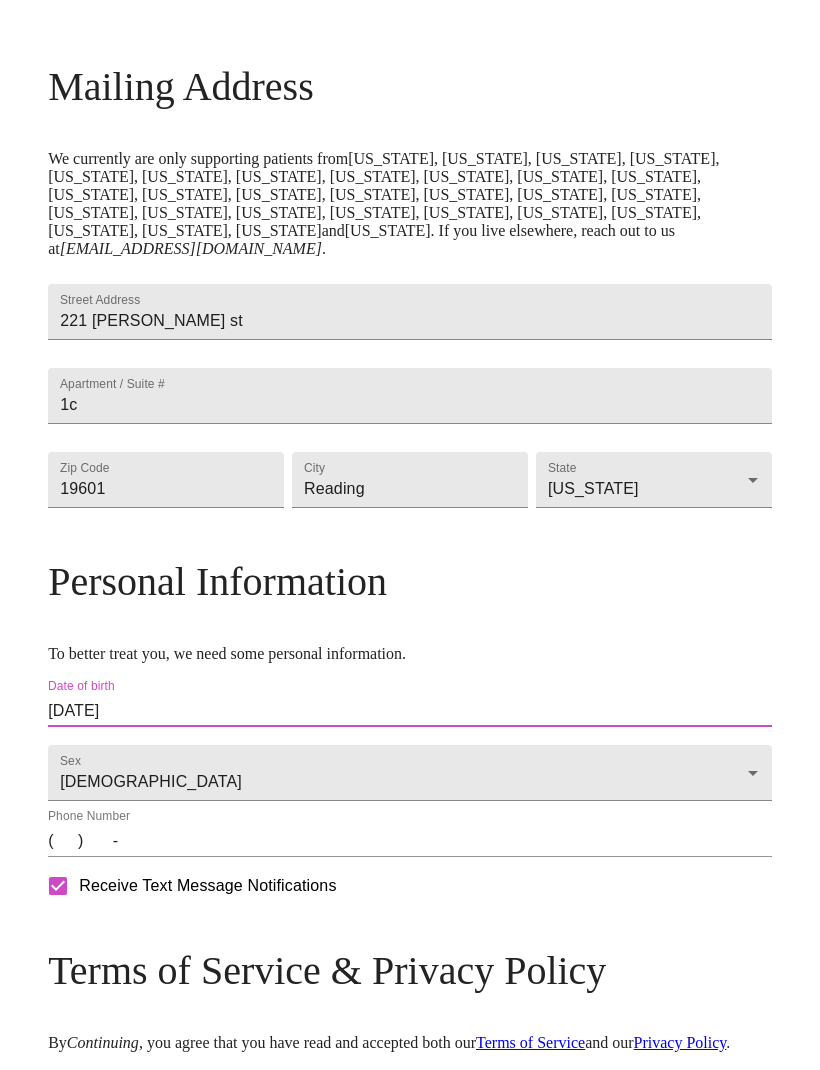 click on "(   )    -" at bounding box center (410, 841) 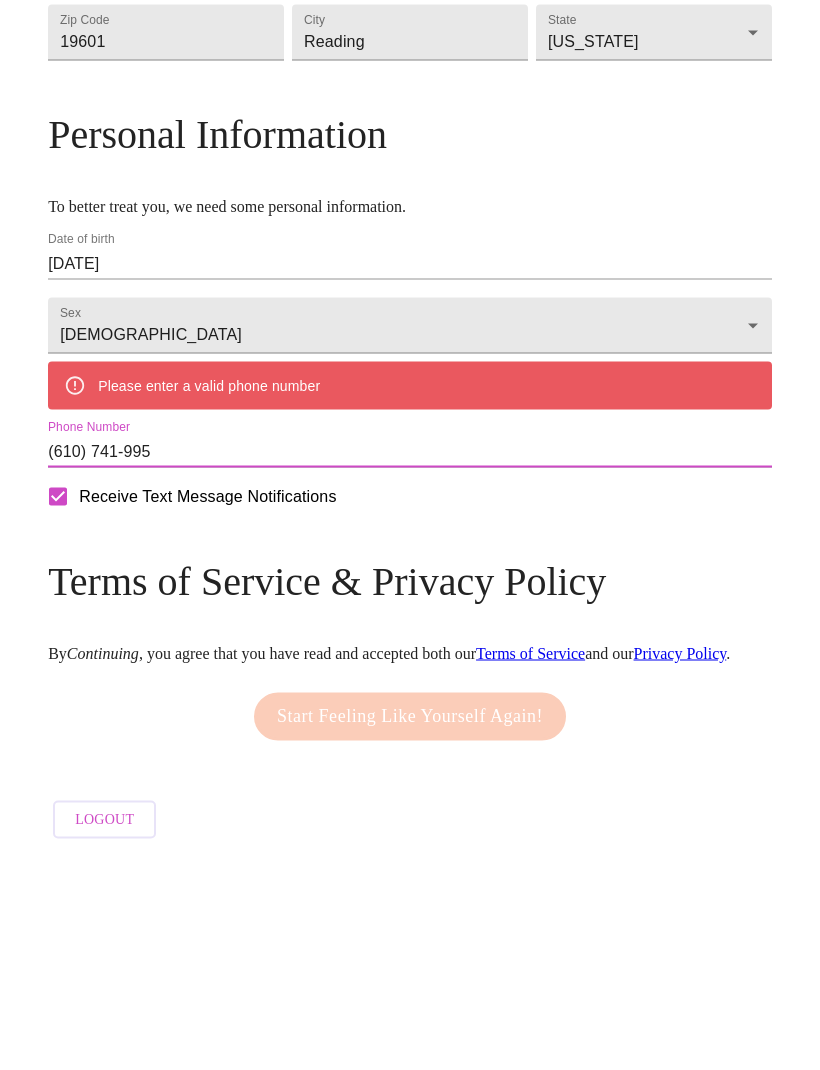 type on "[PHONE_NUMBER]" 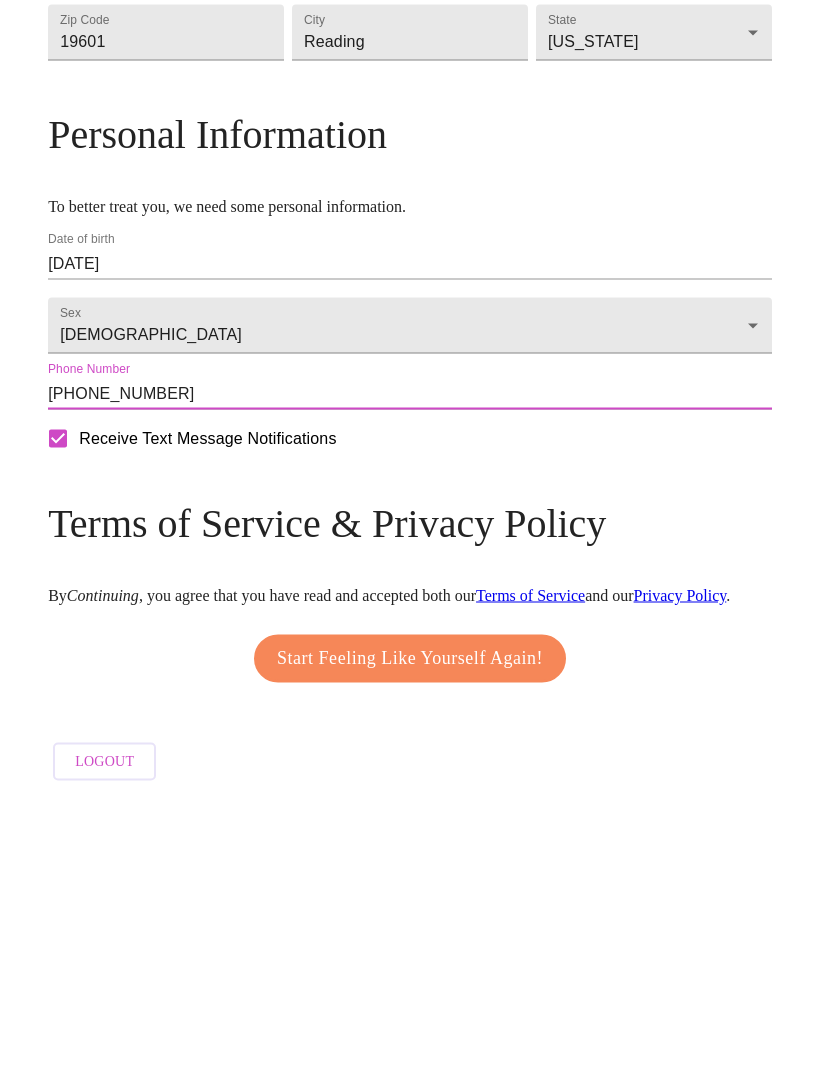 scroll, scrollTop: 613, scrollLeft: 0, axis: vertical 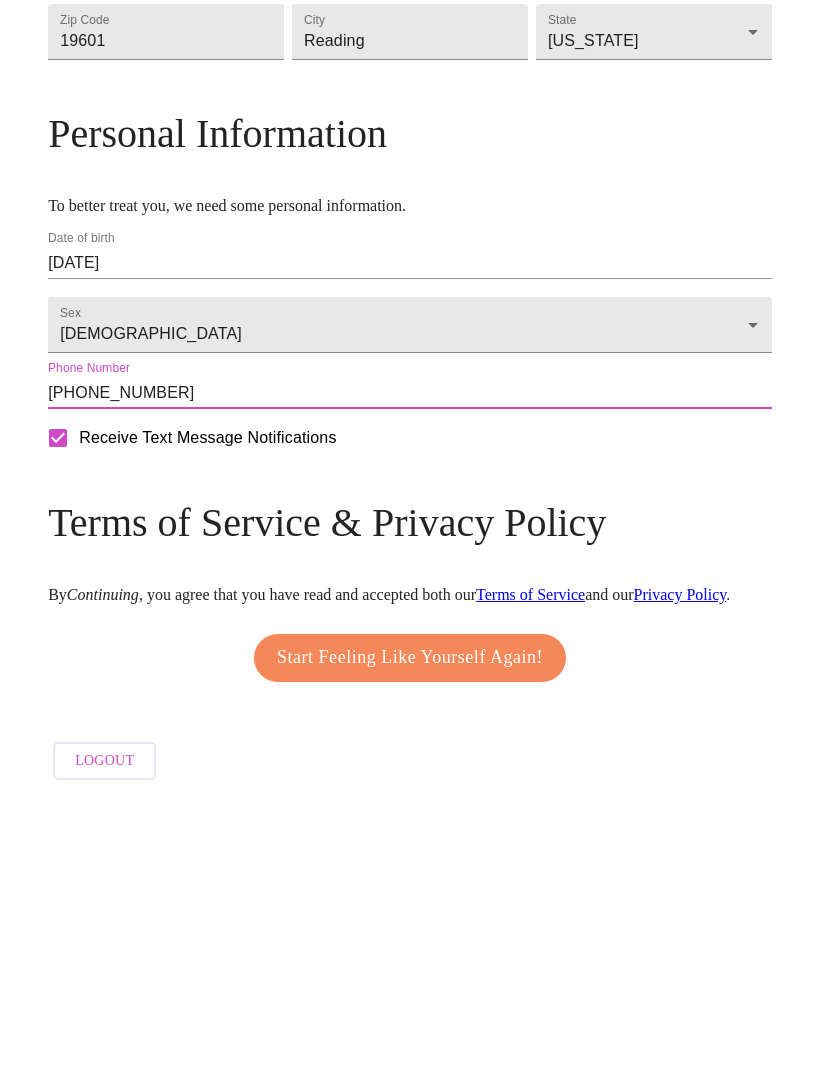 click on "Start Feeling Like Yourself Again!" at bounding box center [410, 930] 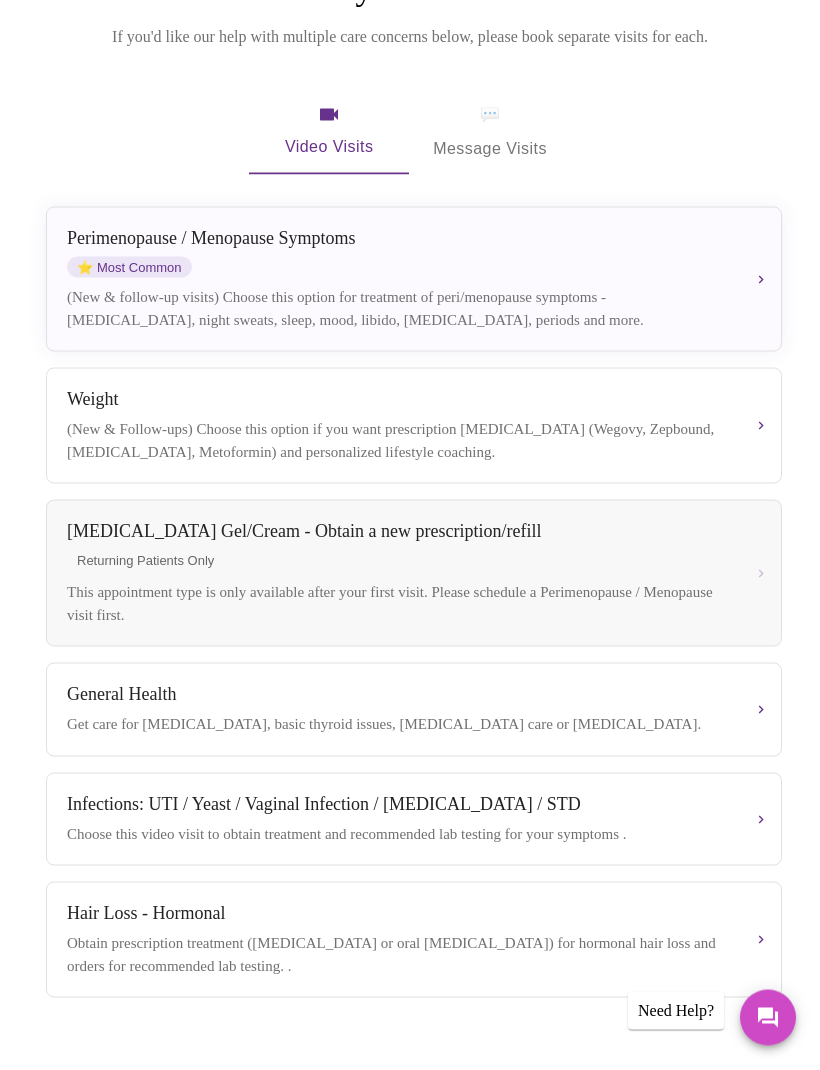 scroll, scrollTop: 243, scrollLeft: 0, axis: vertical 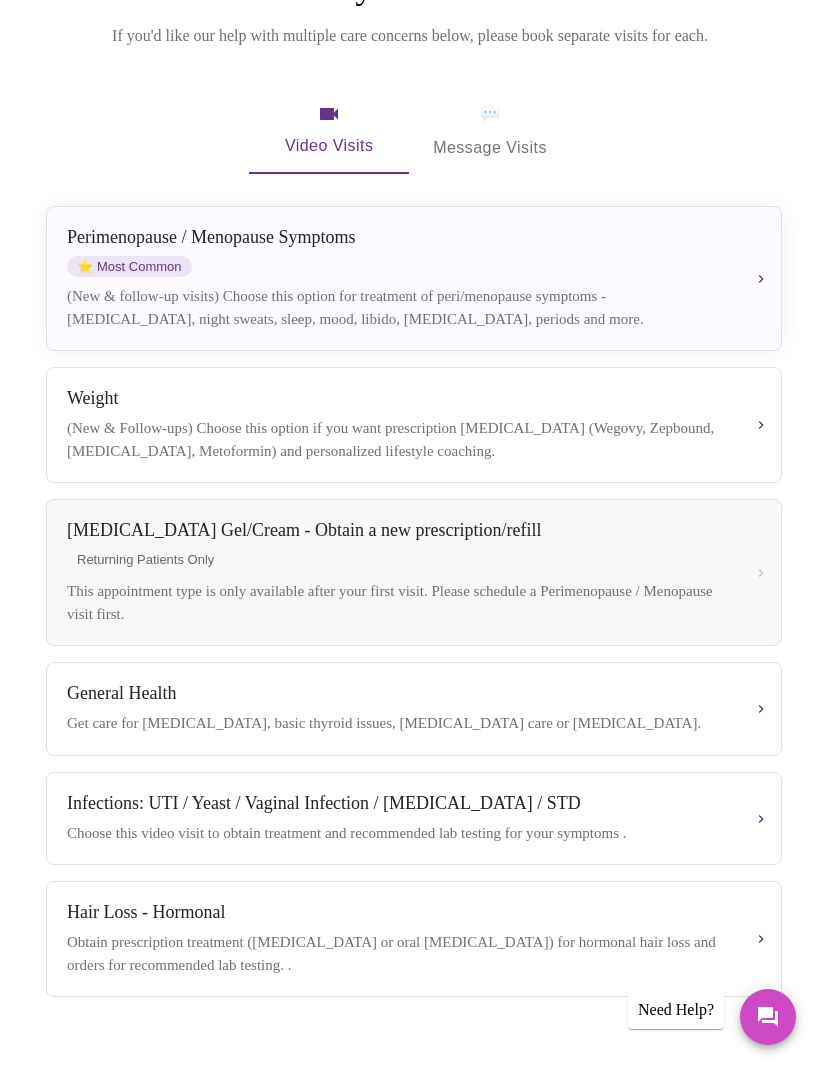 click on "Weight" at bounding box center [398, 399] 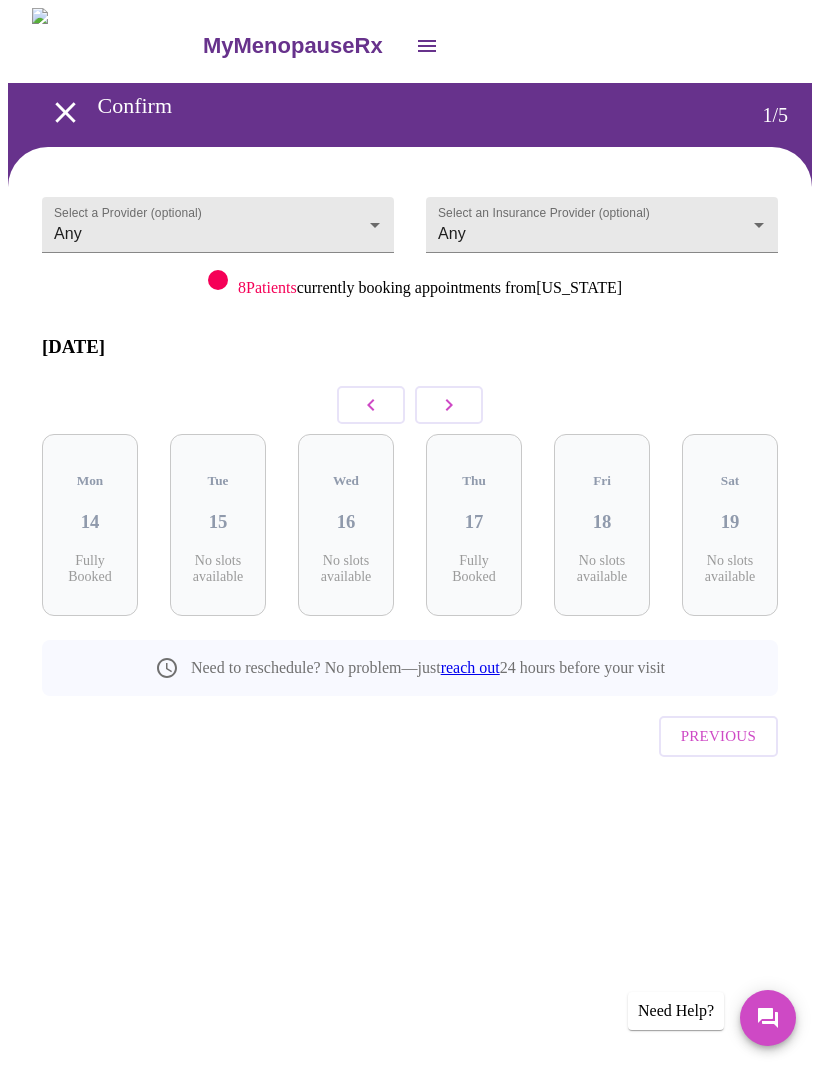 click 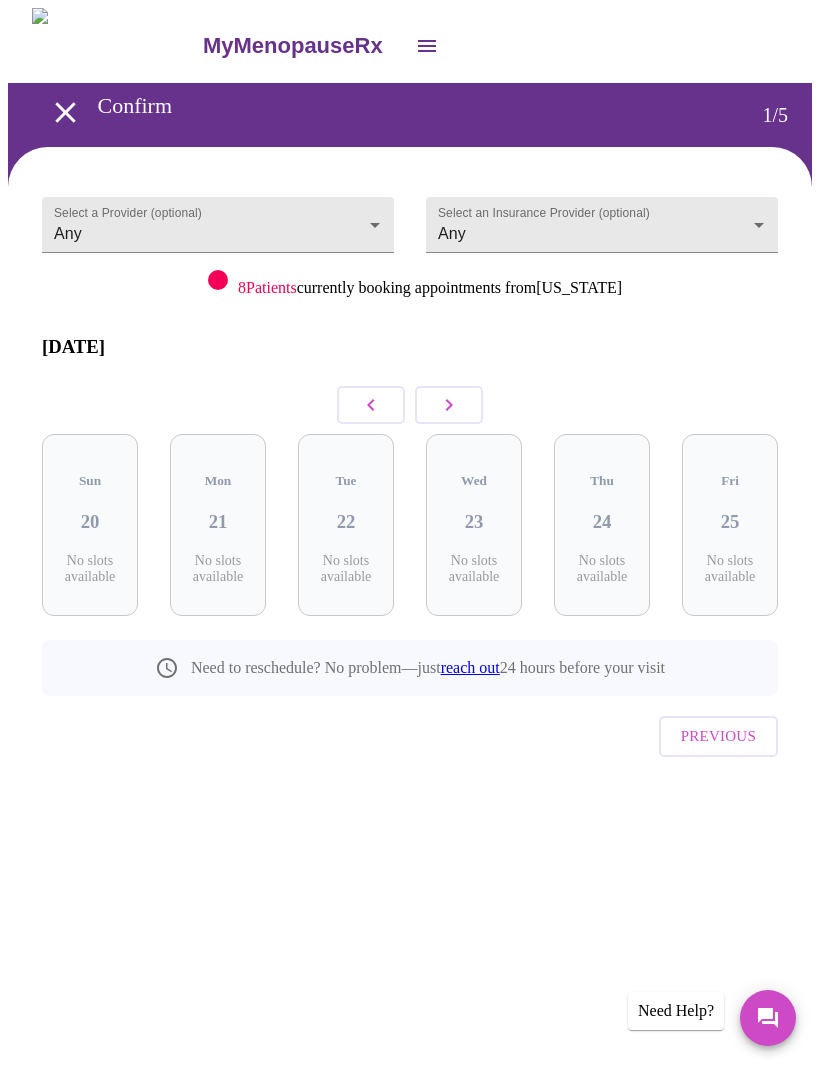click at bounding box center (449, 405) 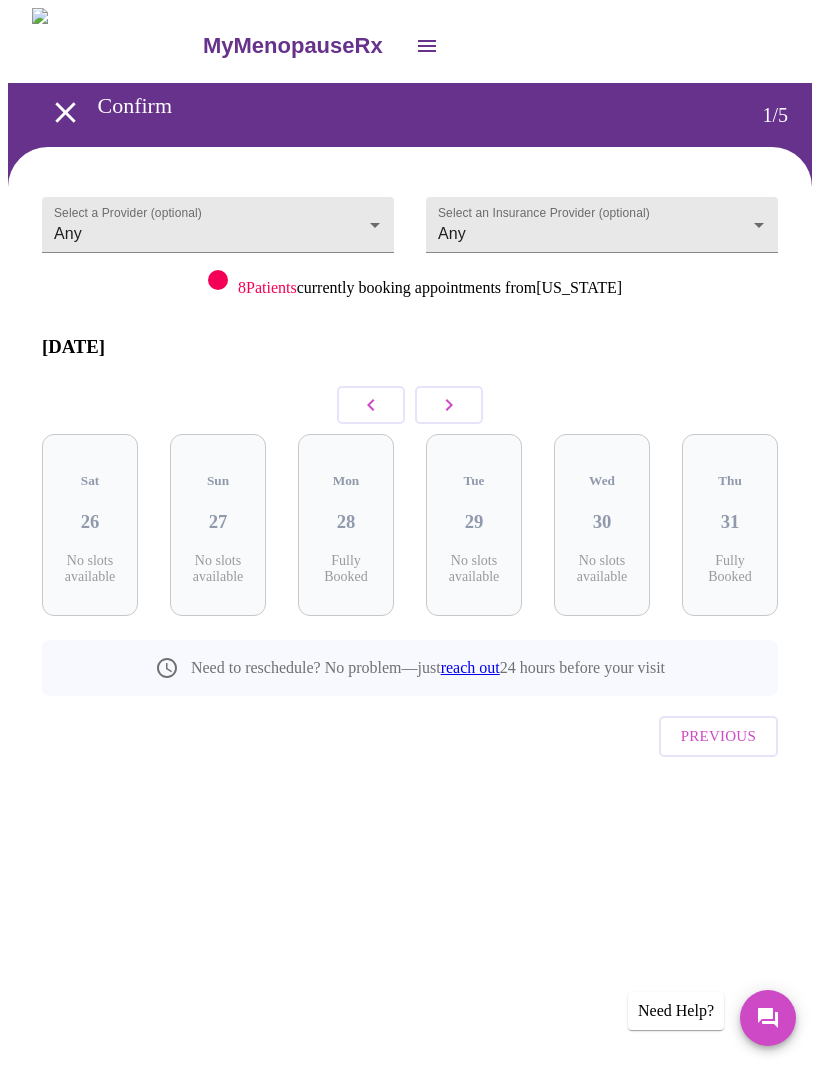 click at bounding box center [449, 405] 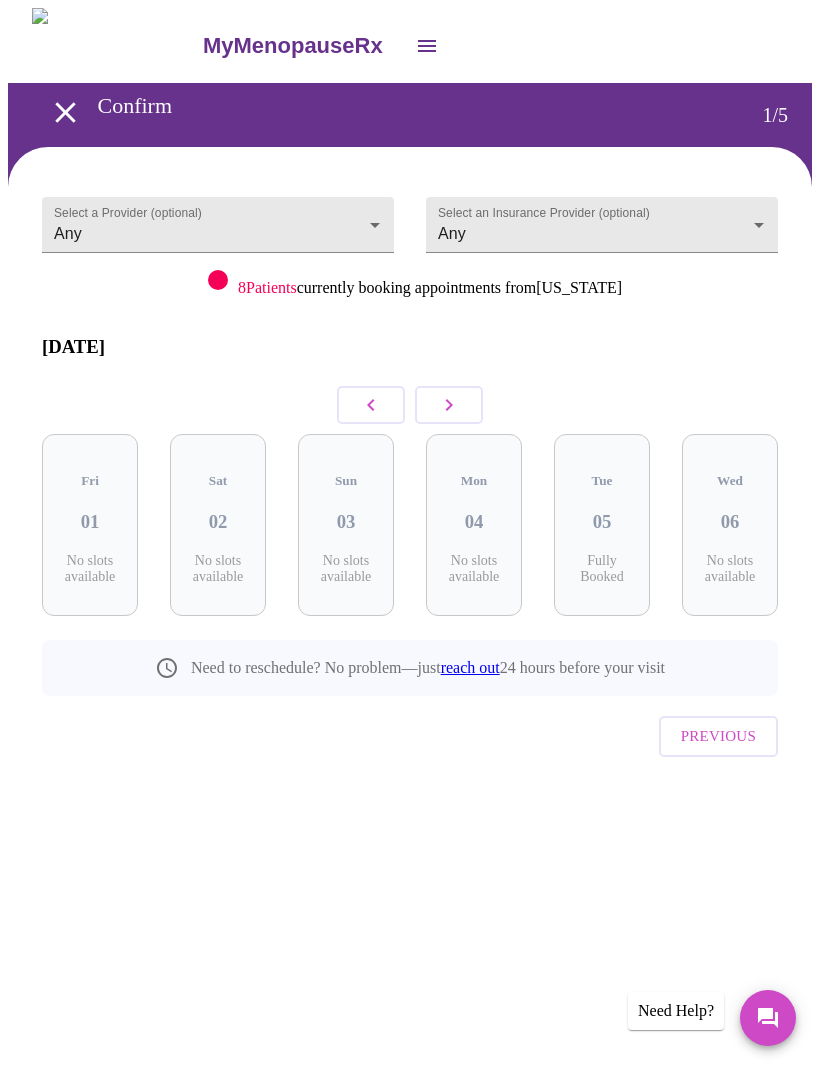 click at bounding box center (449, 405) 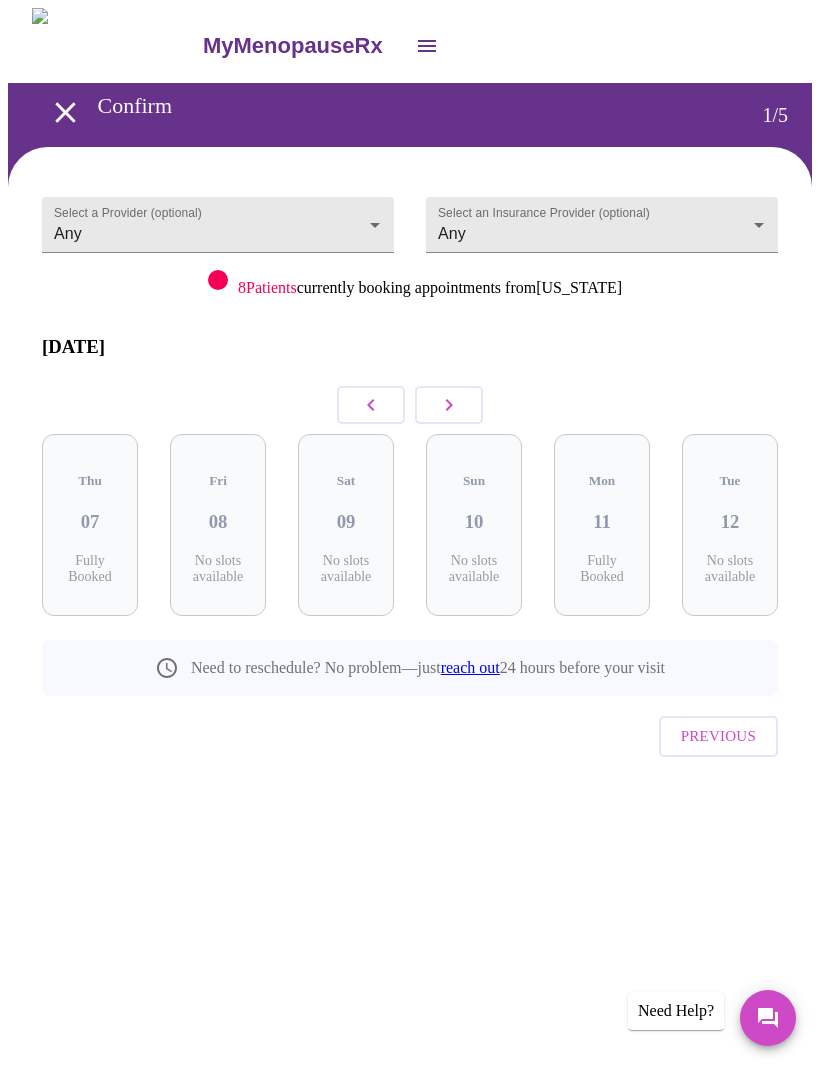 click at bounding box center (449, 405) 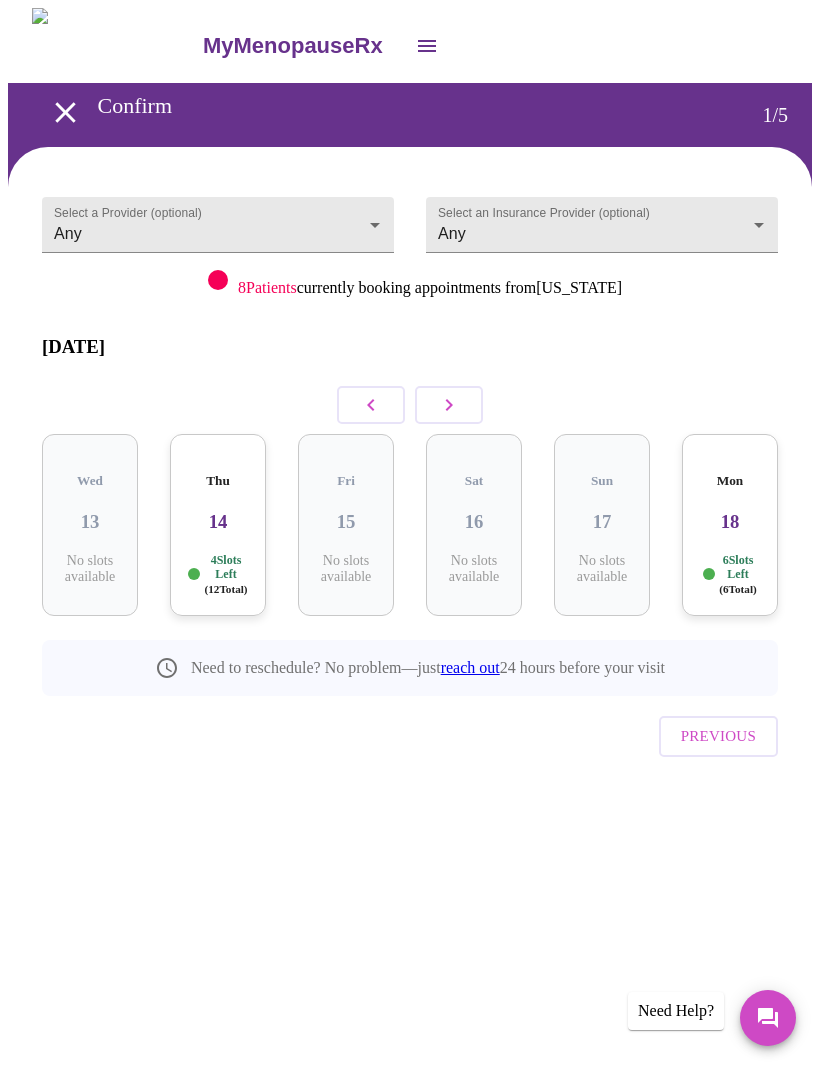 click on "Thu 14 4  Slots Left ( 12  Total)" at bounding box center (218, 525) 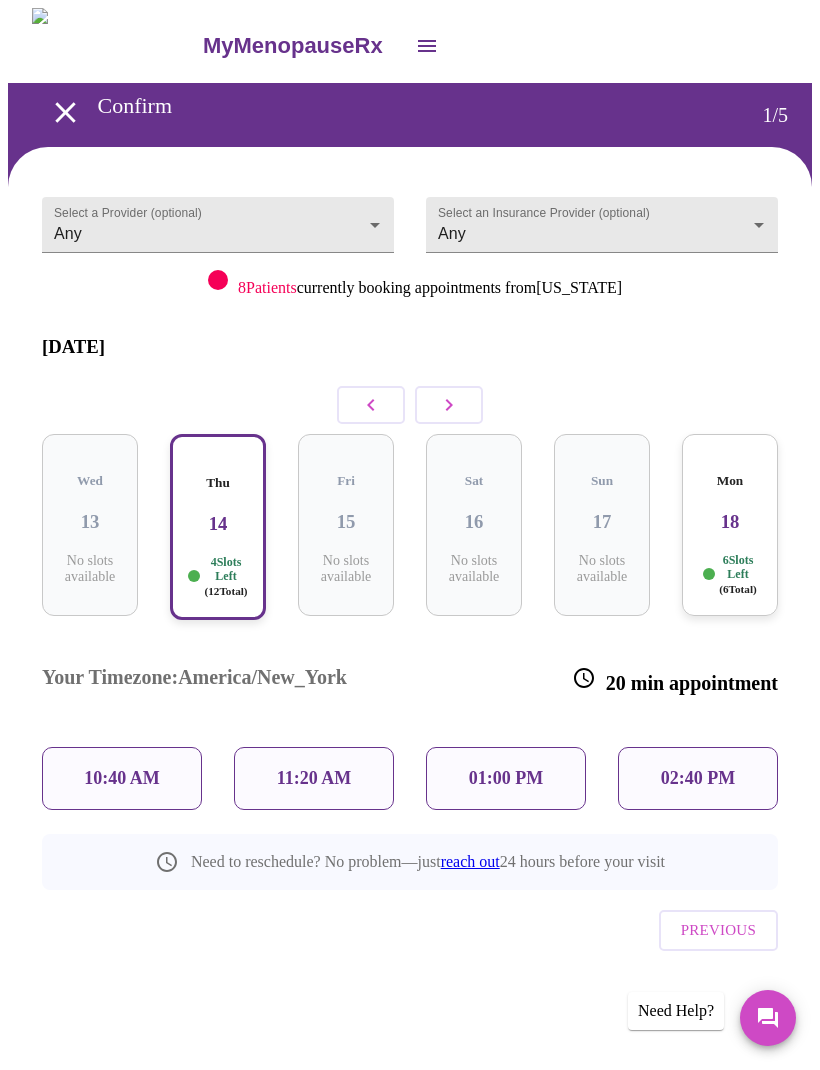 click on "10:40 AM" at bounding box center (122, 778) 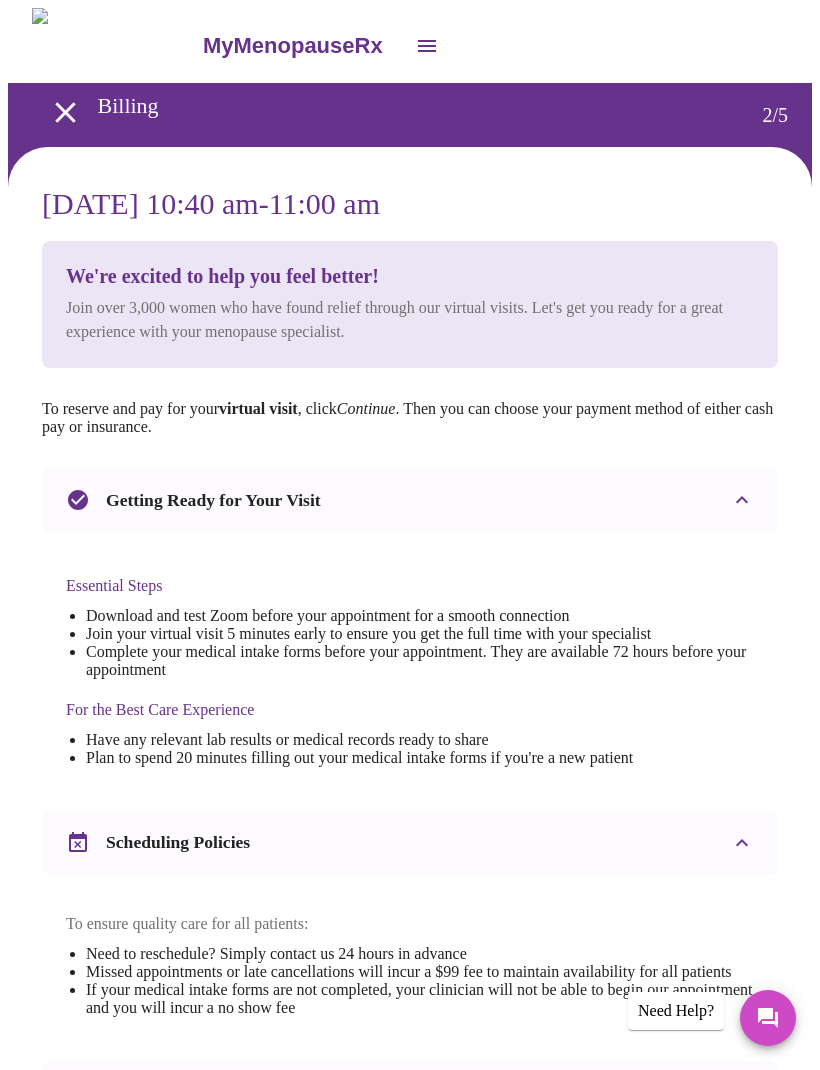 click on "[DATE] 10:40 am  -  11:00 am We're excited to help you feel better! Join over 3,000 women who have found relief through our virtual visits. Let's get you ready for a great experience with your menopause specialist. To reserve and pay for your  virtual visit , click  Continue . Then you can choose your payment method of either cash pay or insurance. Getting Ready for Your Visit Essential Steps Download and test Zoom before your appointment for a smooth connection Join your virtual visit 5 minutes early to ensure you get the full time with your specialist Complete your medical intake forms before your appointment. They are available 72 hours before your appointment For the Best Care Experience Have any relevant lab results or medical records ready to share Plan to spend 20 minutes filling out your medical intake forms if you're a new patient Scheduling Policies To ensure quality care for all patients: Need to reschedule? Simply contact us 24 hours in advance Your Virtual Visit . Previous" at bounding box center [410, 793] 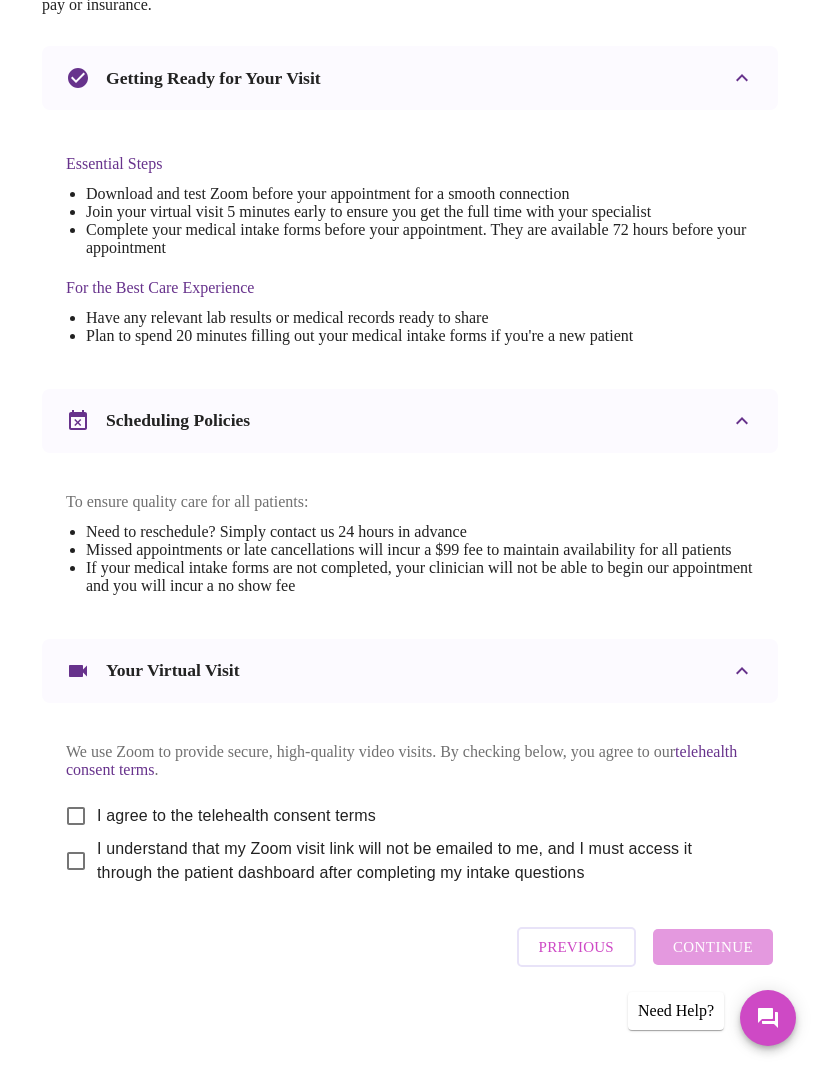 scroll, scrollTop: 425, scrollLeft: 0, axis: vertical 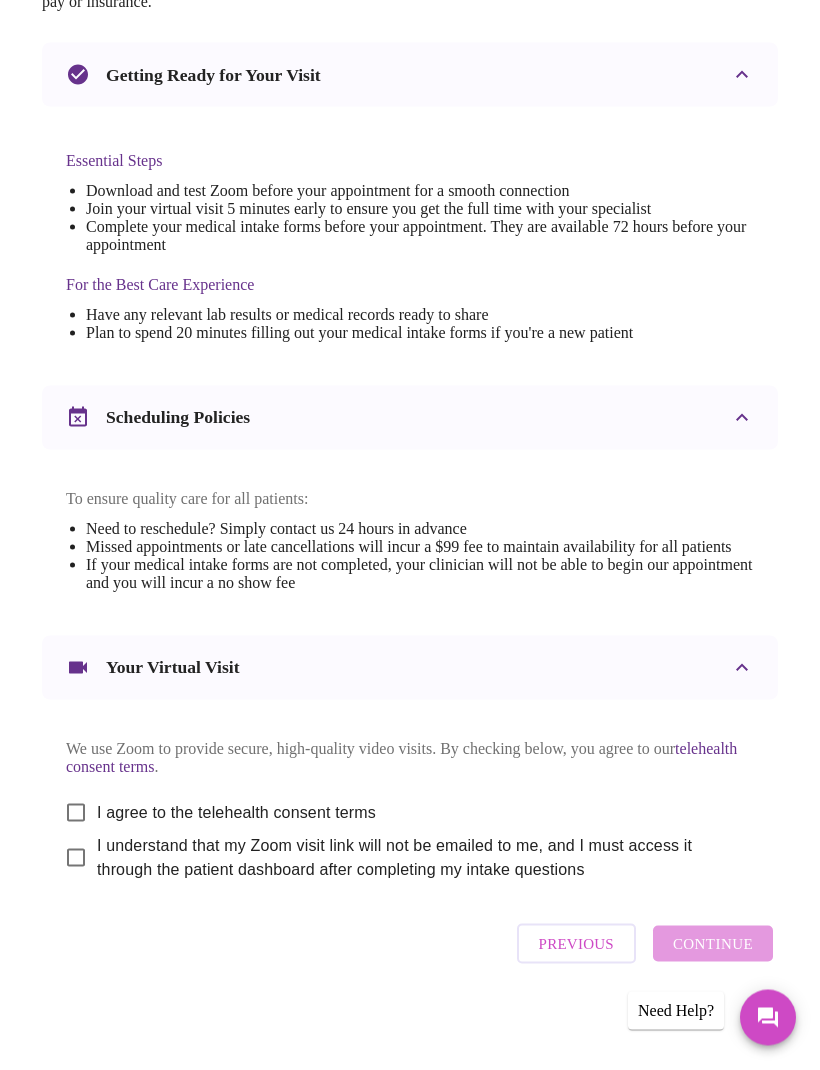 click on "I agree to the telehealth consent terms" at bounding box center (76, 813) 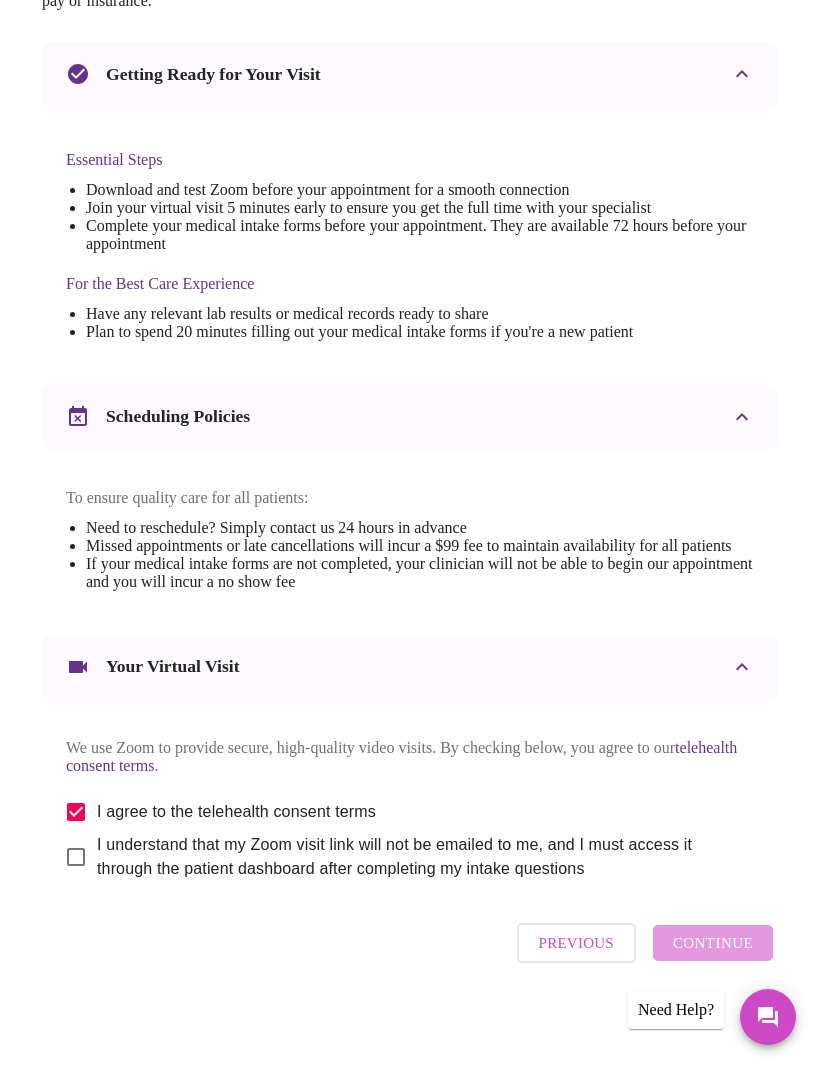 click on "I understand that my Zoom visit link will not be emailed to me, and I must access it through the patient dashboard after completing my intake questions" at bounding box center [76, 858] 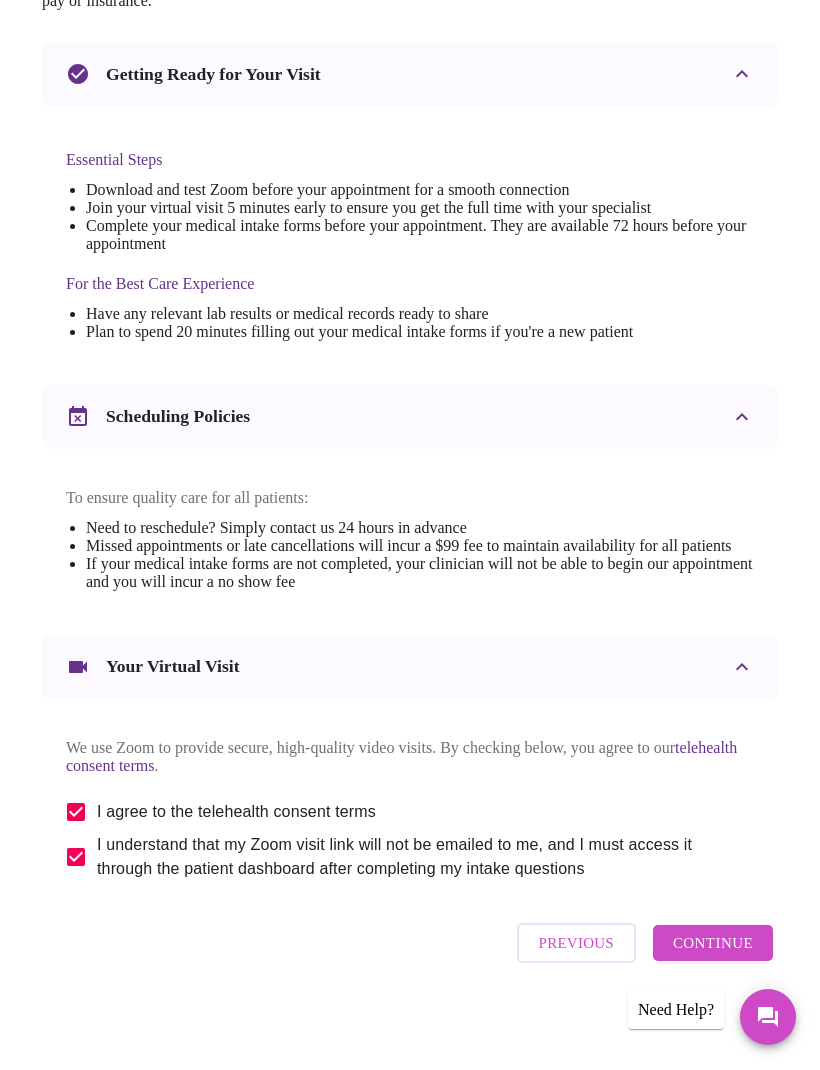 click on "Continue" at bounding box center [713, 944] 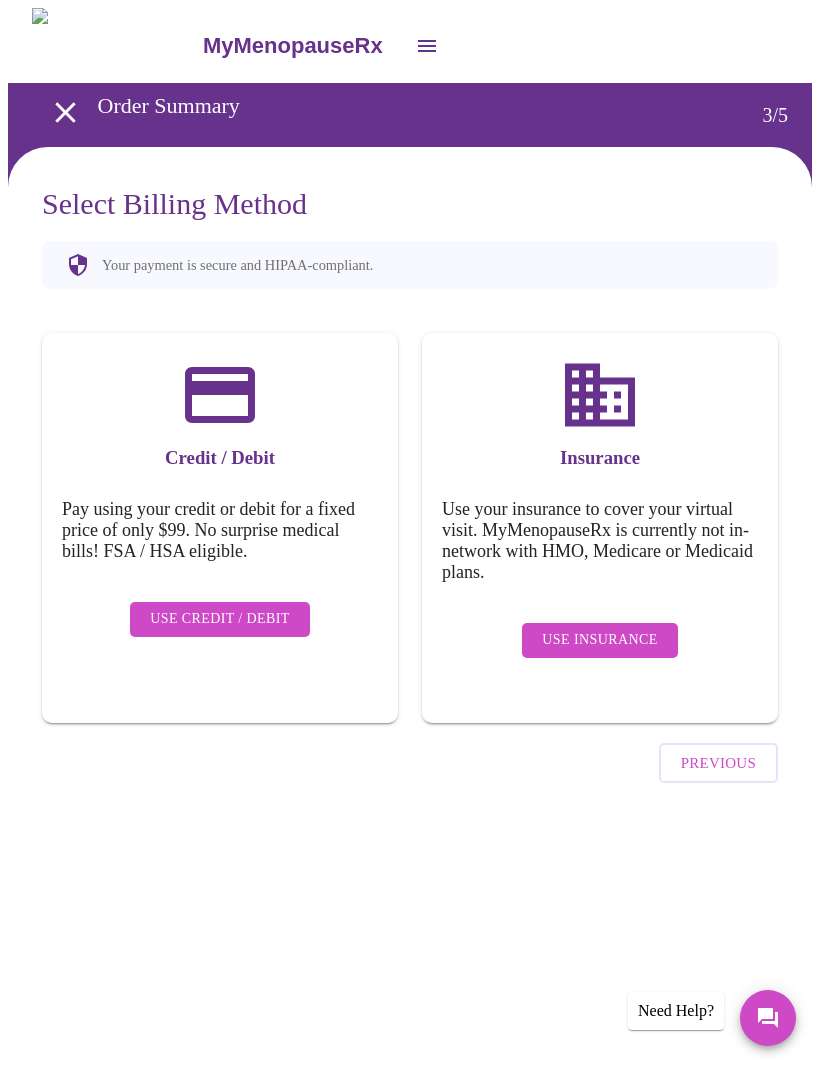 click on "Select Billing Method Your payment is secure and HIPAA-compliant. Credit / Debit Pay using your credit or debit for a fixed price of only $99. No surprise medical bills! FSA / HSA eligible. Use Credit / Debit Insurance Use your insurance to cover your virtual visit. MyMenopauseRx is currently not in-network with HMO, Medicare or Medicaid plans. Use Insurance Previous" at bounding box center (410, 490) 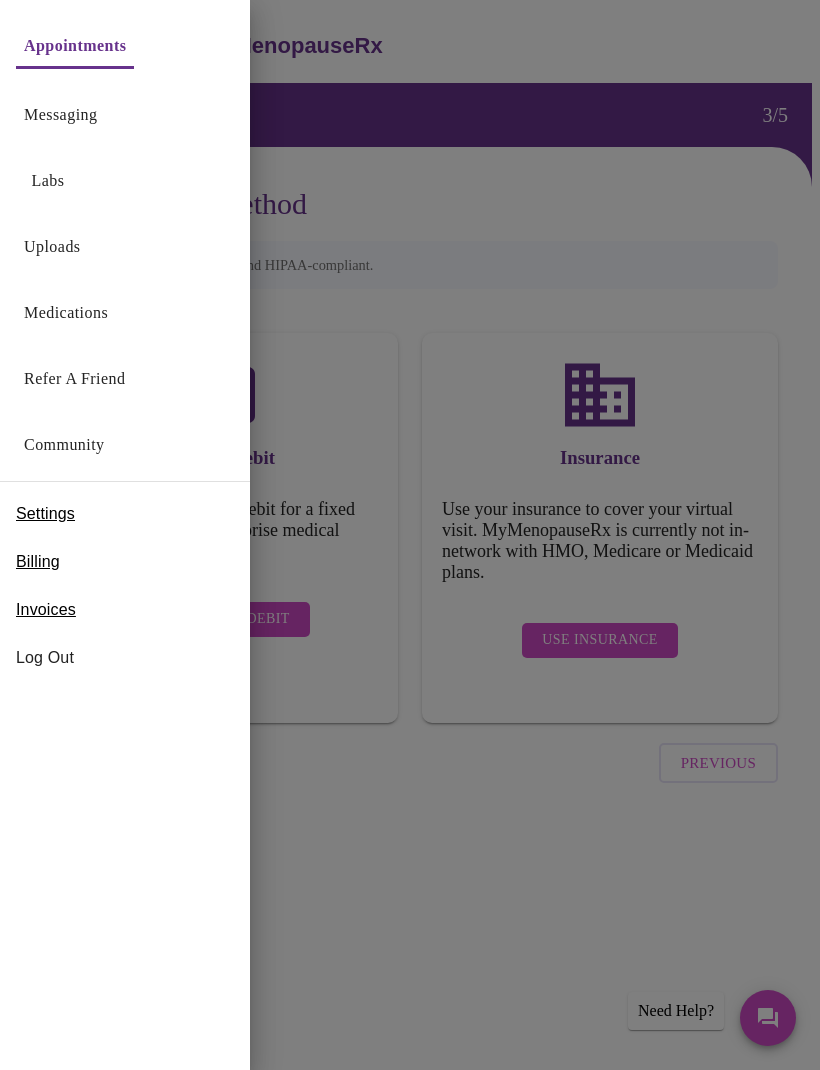 click at bounding box center [410, 535] 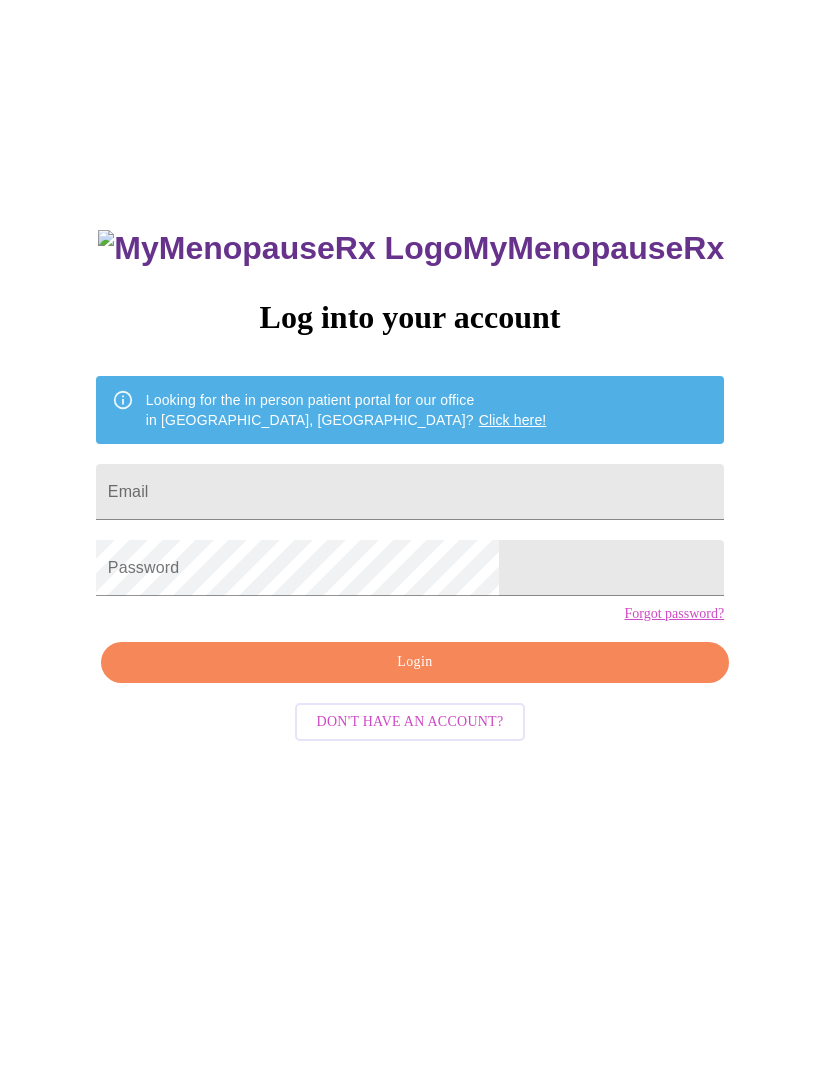 scroll, scrollTop: 0, scrollLeft: 0, axis: both 